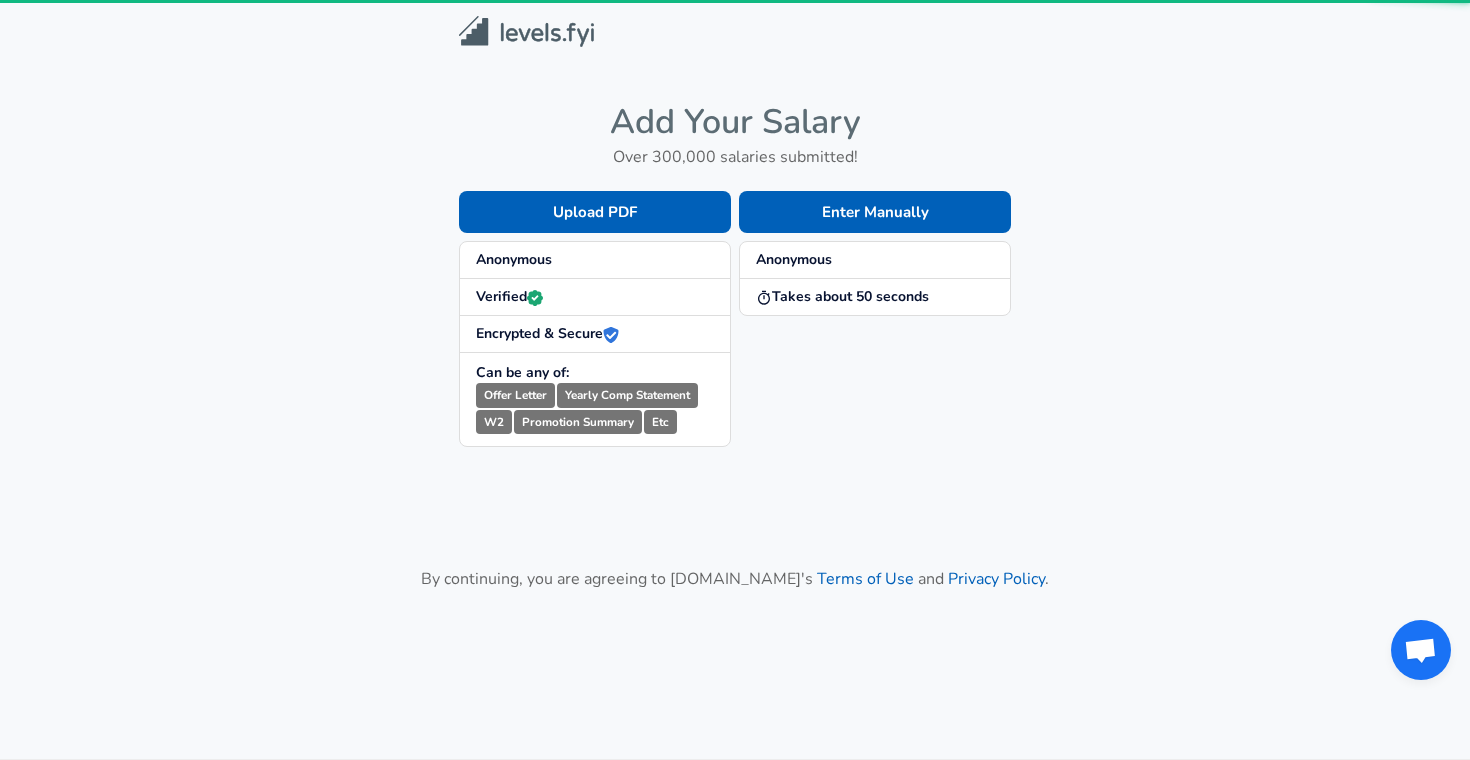scroll, scrollTop: 0, scrollLeft: 0, axis: both 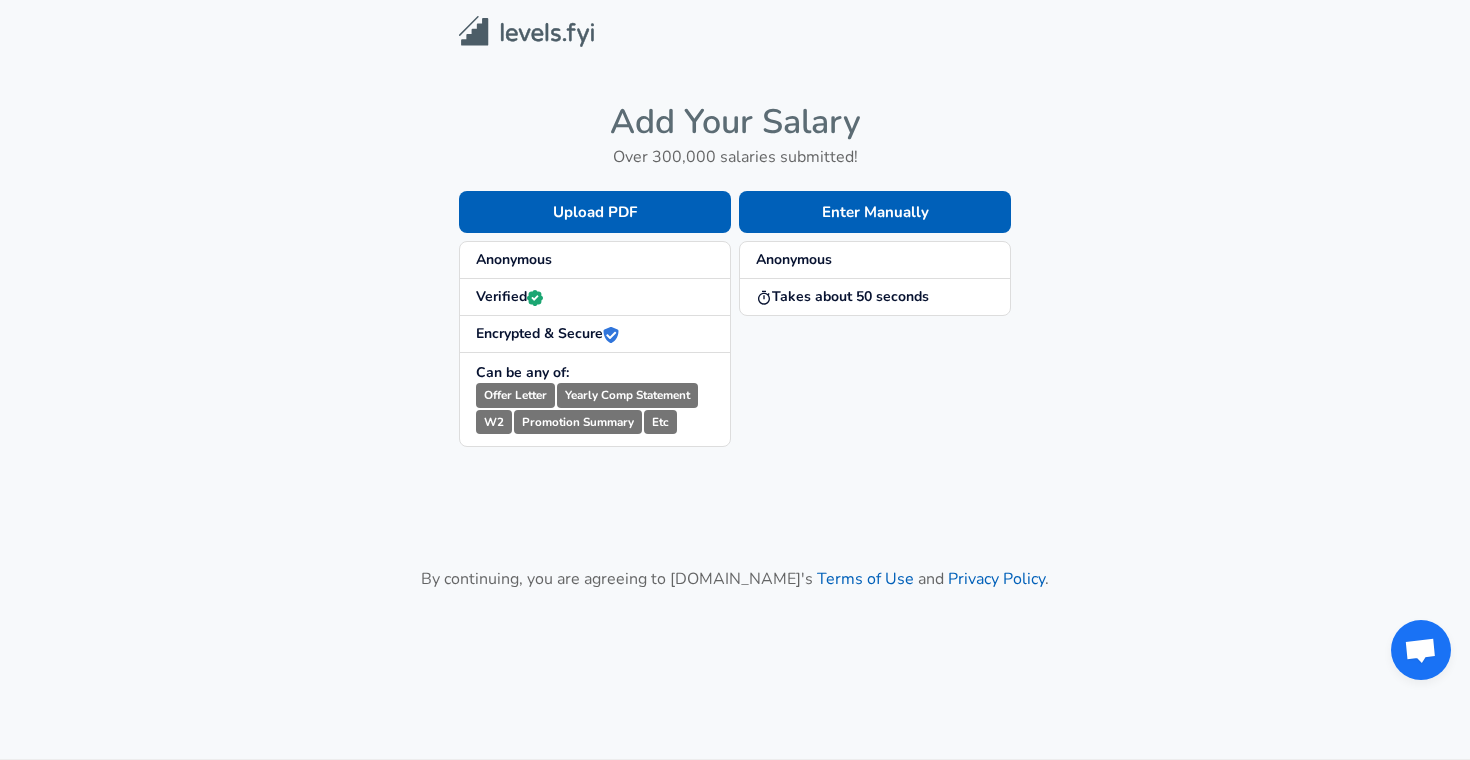 click on "Anonymous" at bounding box center (595, 260) 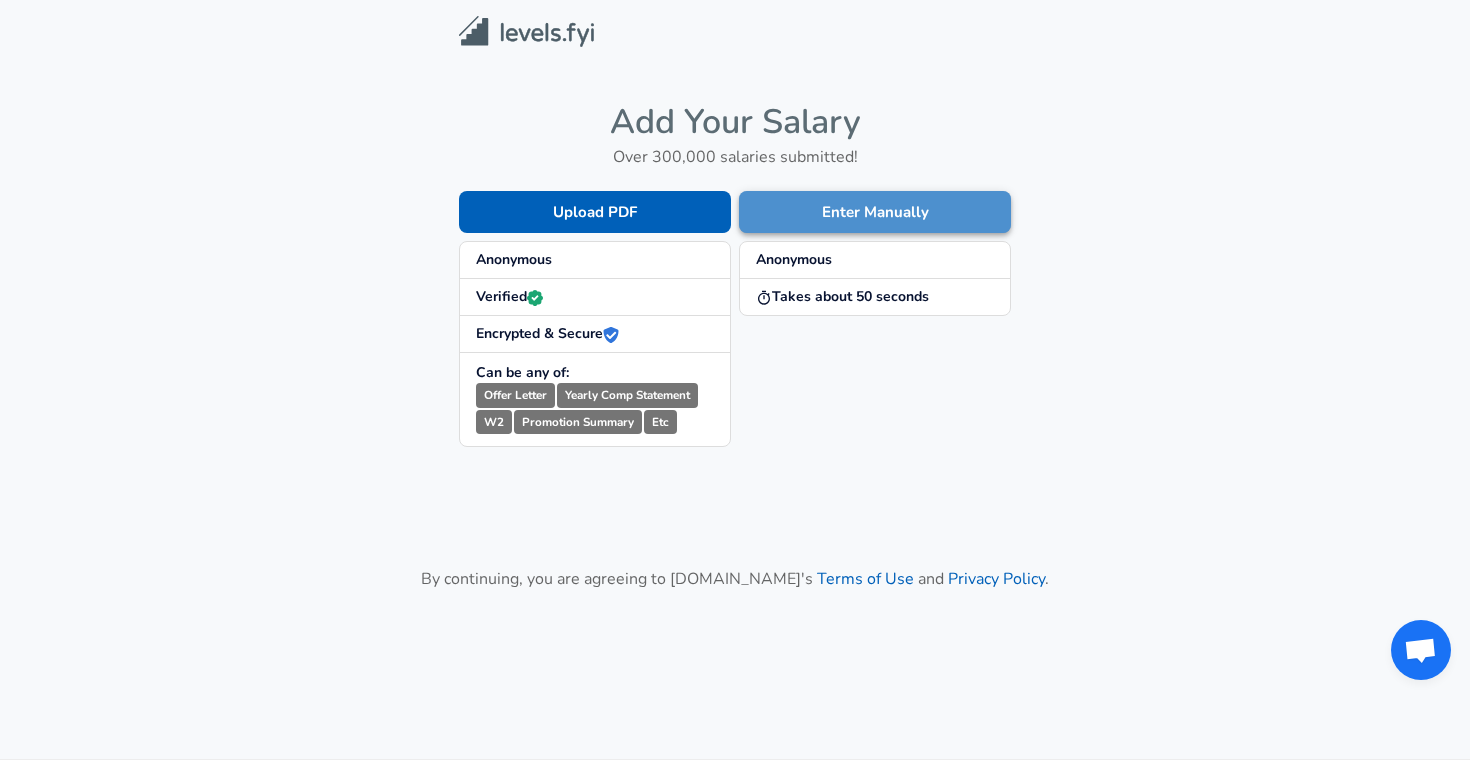 click on "Enter Manually" at bounding box center (875, 212) 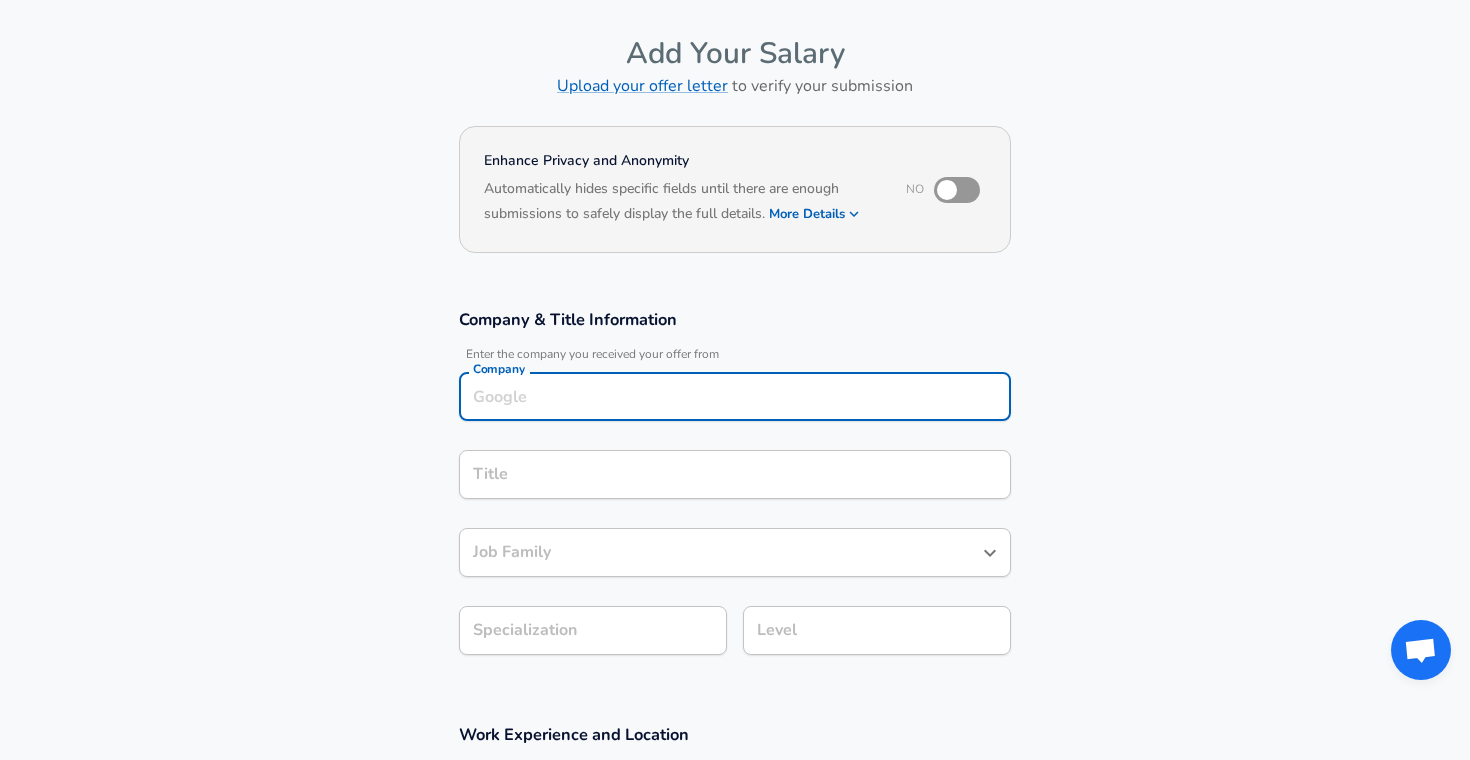 scroll, scrollTop: 91, scrollLeft: 0, axis: vertical 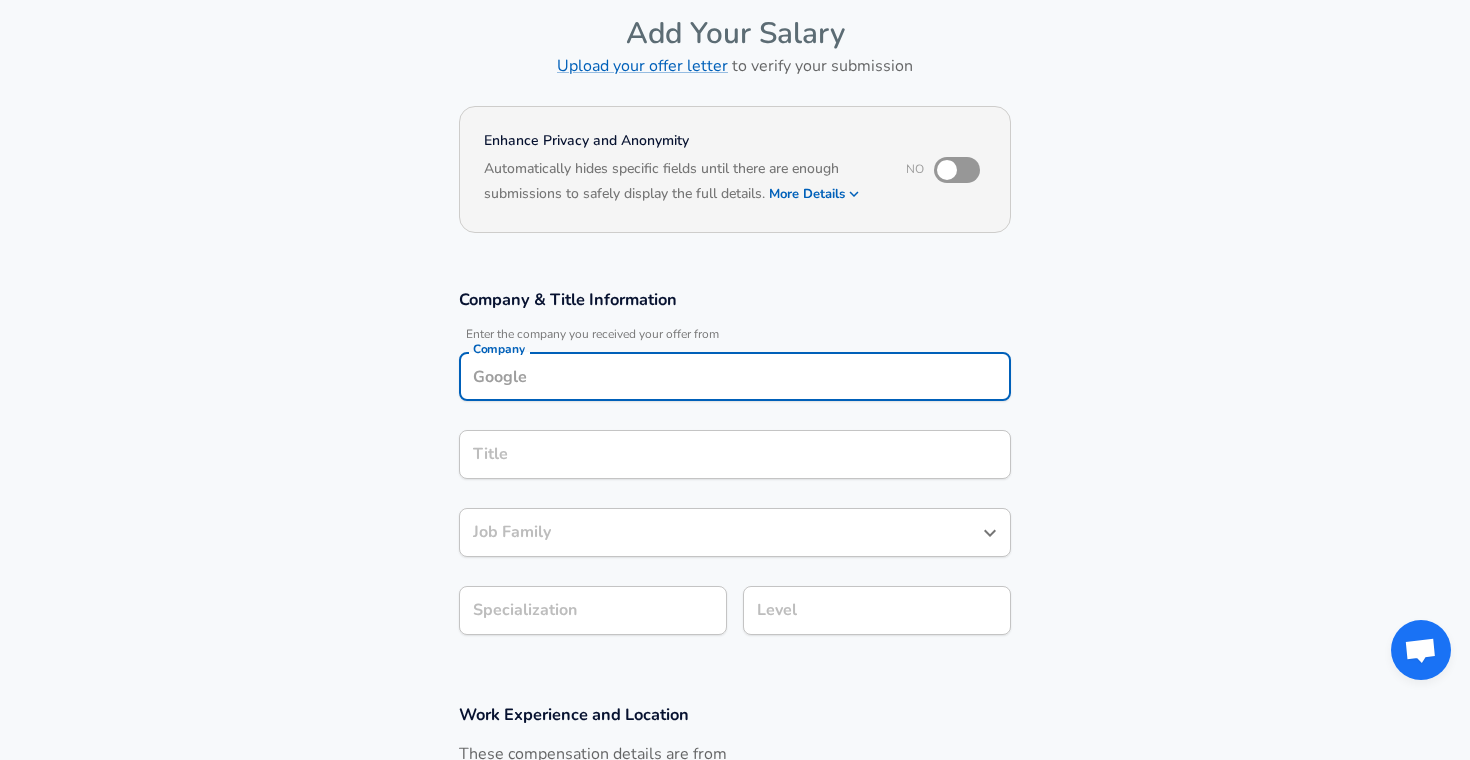 click on "Company" at bounding box center (735, 376) 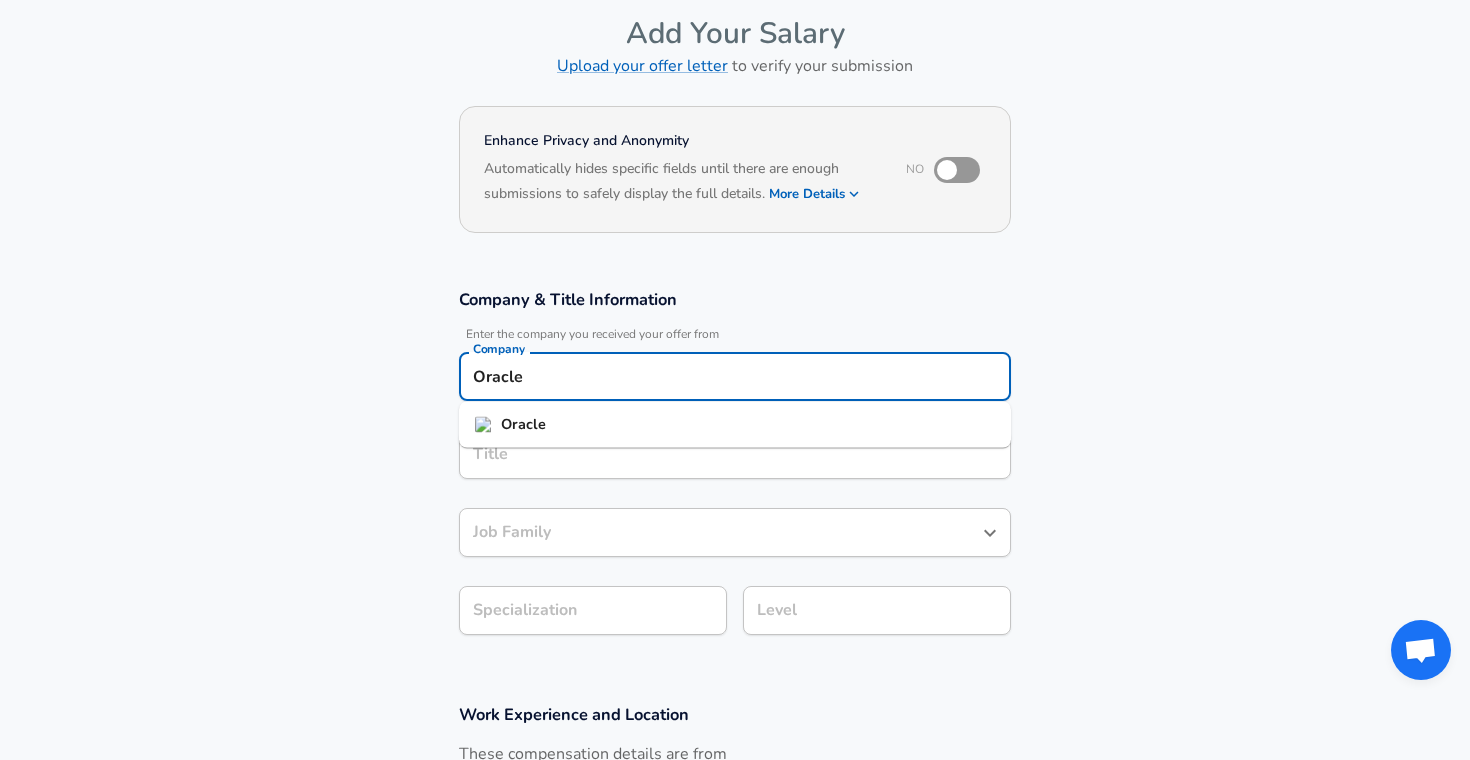 click on "Oracle" at bounding box center [735, 425] 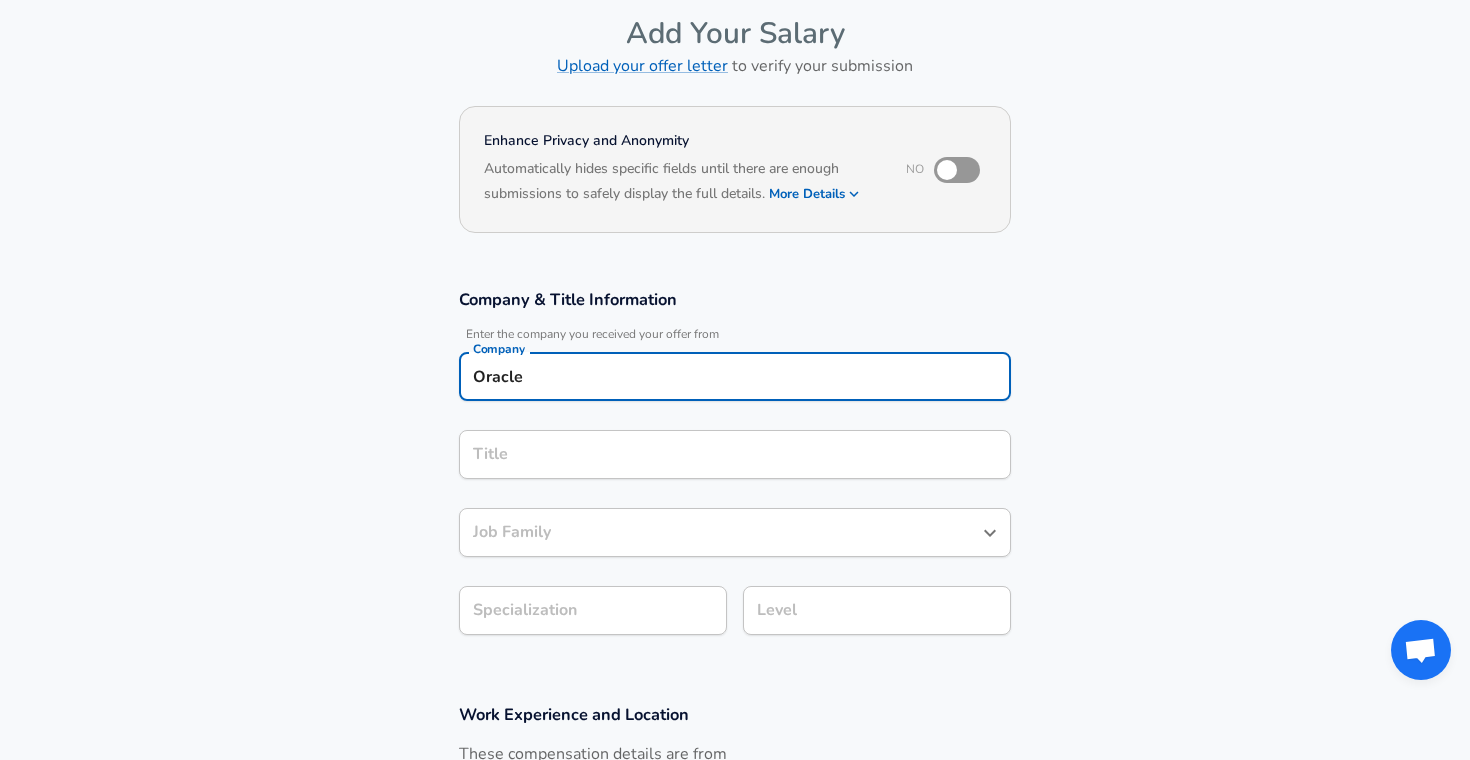 click on "Title" at bounding box center (735, 454) 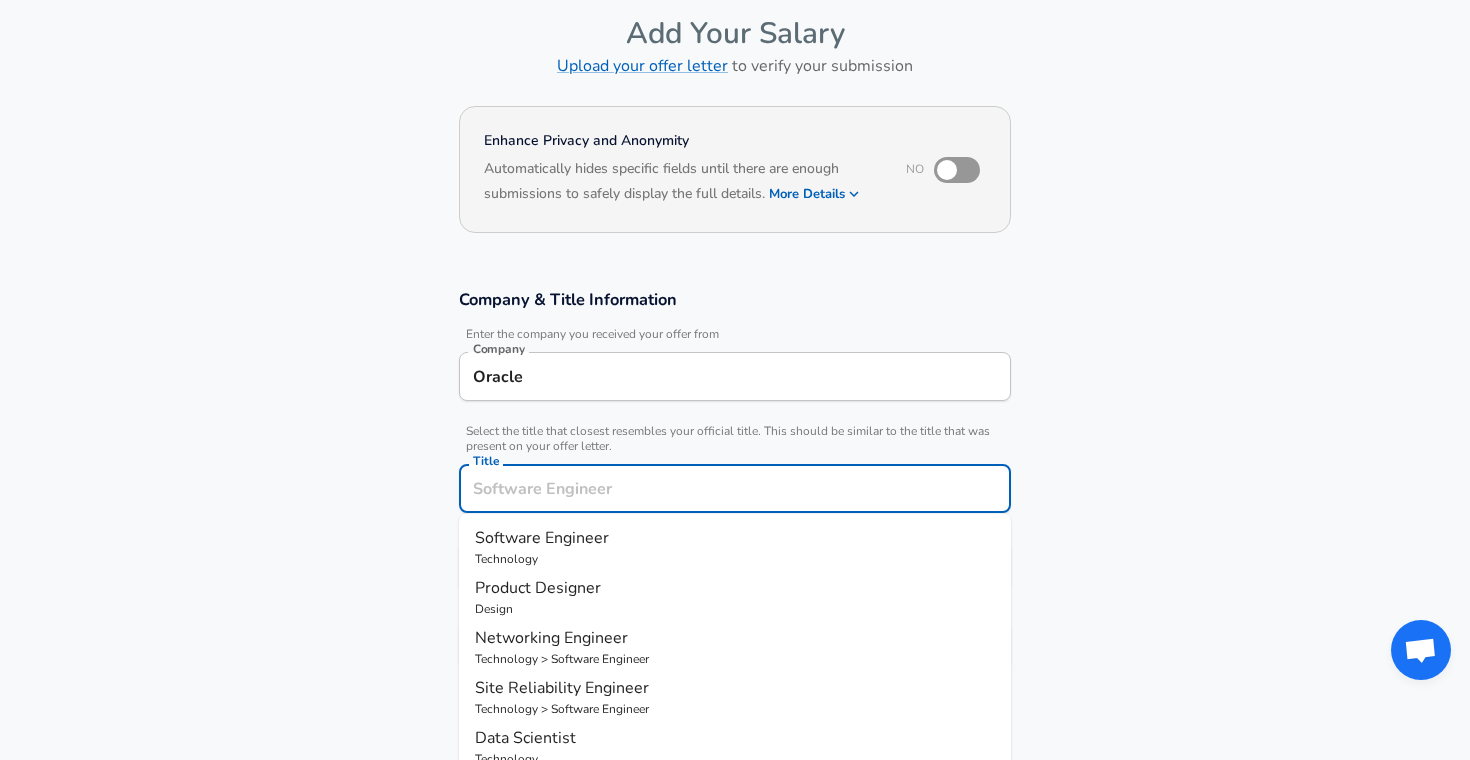 scroll, scrollTop: 131, scrollLeft: 0, axis: vertical 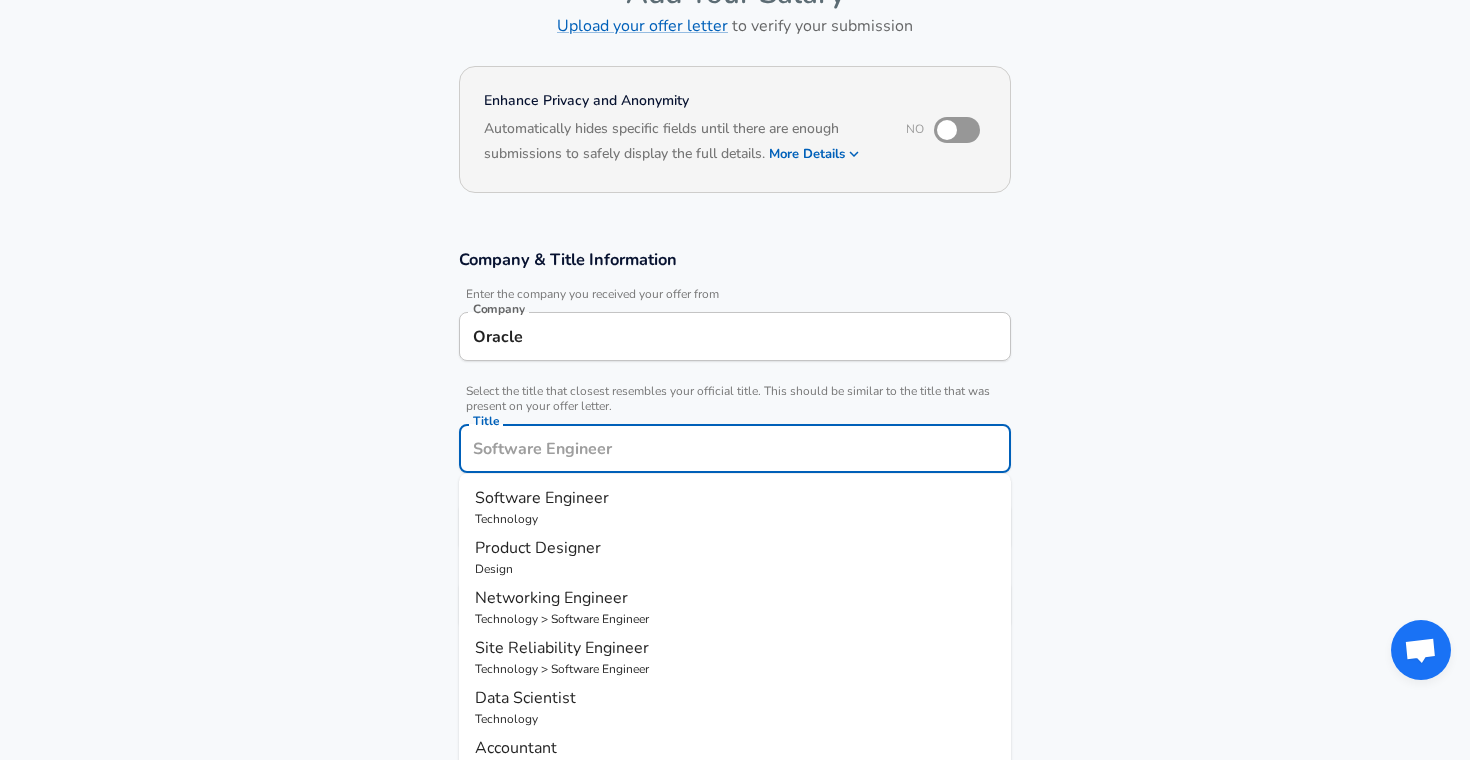click on "Software Engineer" at bounding box center (542, 498) 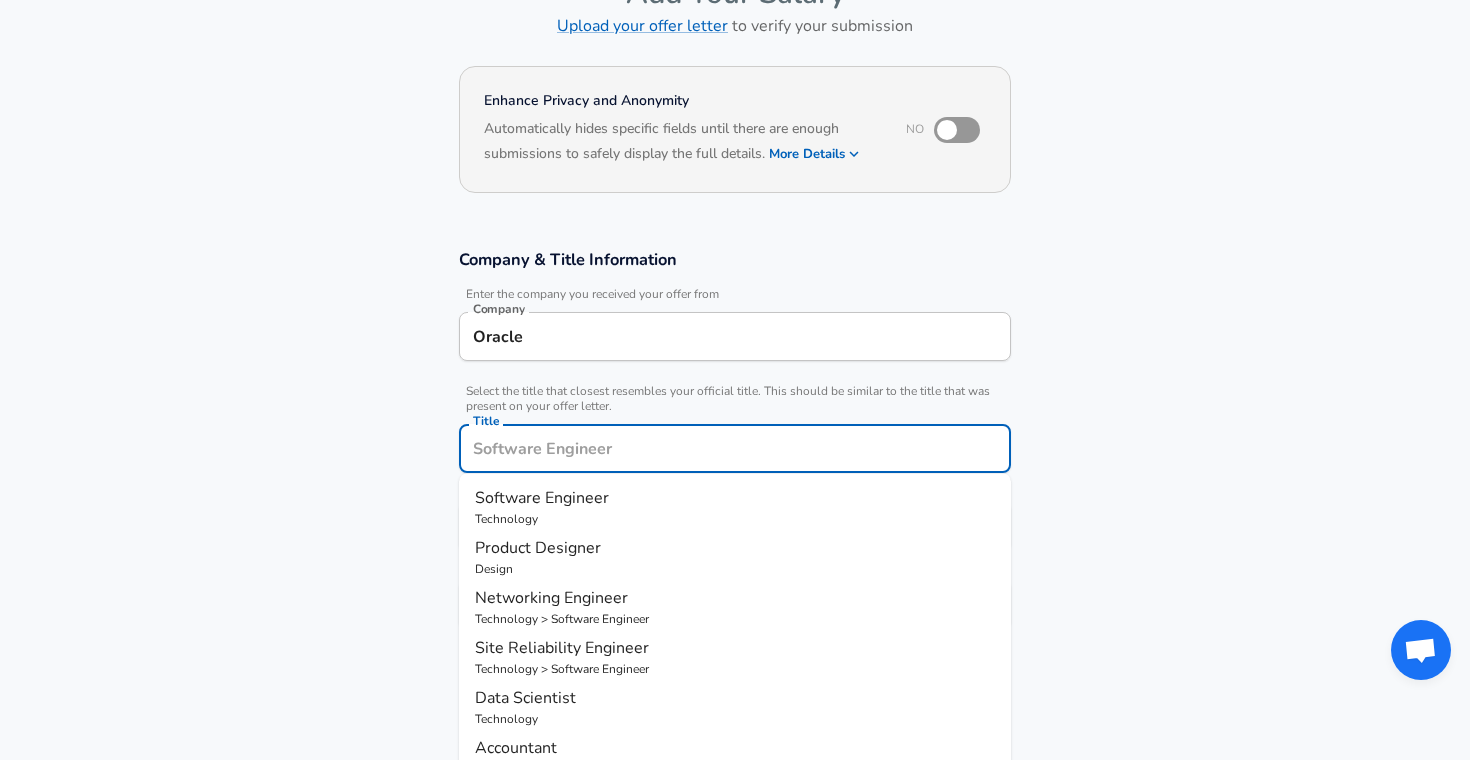 type on "Software Engineer" 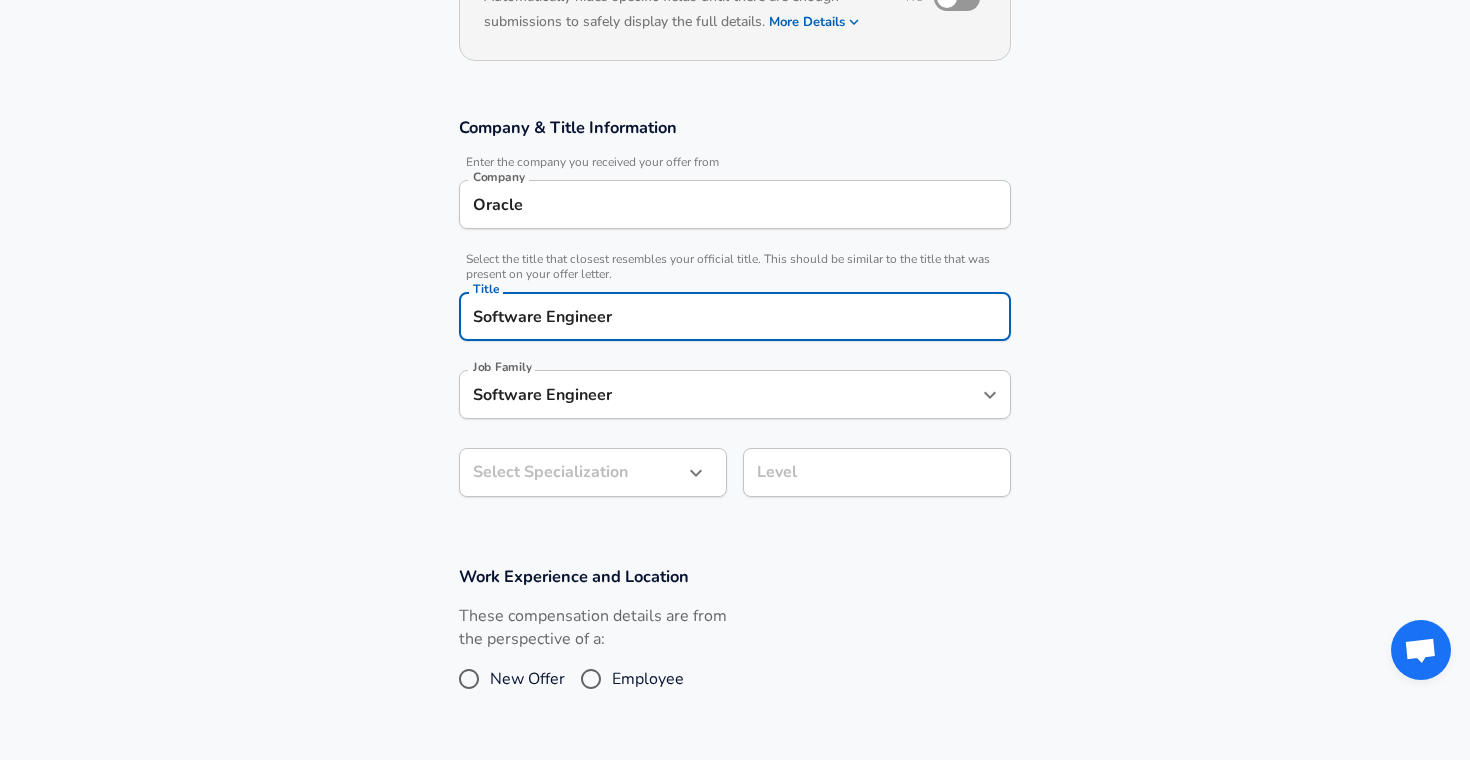 click on "Restart Add Your Salary Upload your offer letter   to verify your submission Enhance Privacy and Anonymity No Automatically hides specific fields until there are enough submissions to safely display the full details.   More Details Based on your submission and the data points that we have already collected, we will automatically hide and anonymize specific fields if there aren't enough data points to remain sufficiently anonymous. Company & Title Information   Enter the company you received your offer from Company Oracle Company   Select the title that closest resembles your official title. This should be similar to the title that was present on your offer letter. Title Software Engineer Title Job Family Software Engineer Job Family Select Specialization ​ Select Specialization Level Level Work Experience and Location These compensation details are from the perspective of a: New Offer Employee Submit Salary By continuing, you are agreeing to [DOMAIN_NAME][PERSON_NAME]'s   Terms of Use   and   Privacy Policy . © 2017 -" at bounding box center (735, 117) 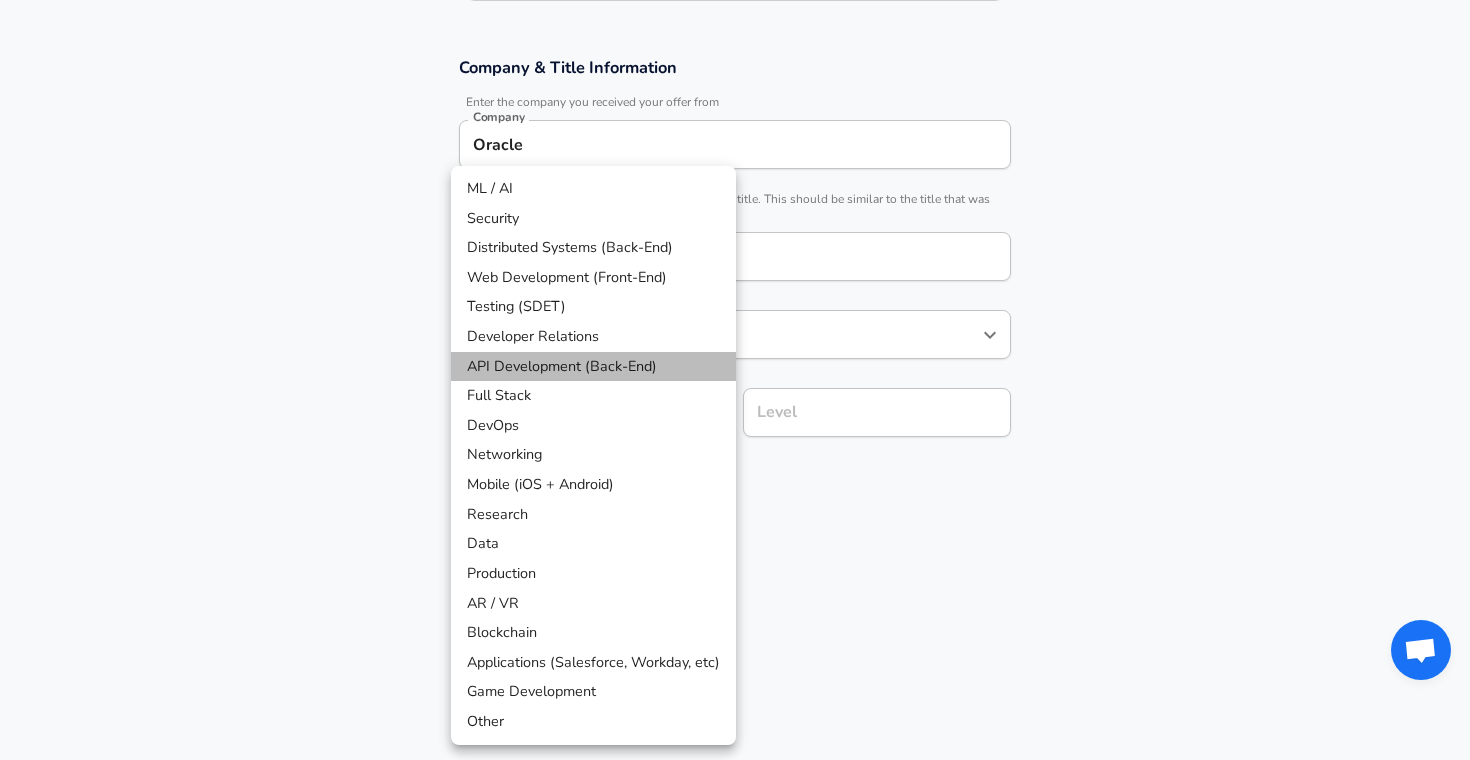 click on "API Development (Back-End)" at bounding box center (593, 367) 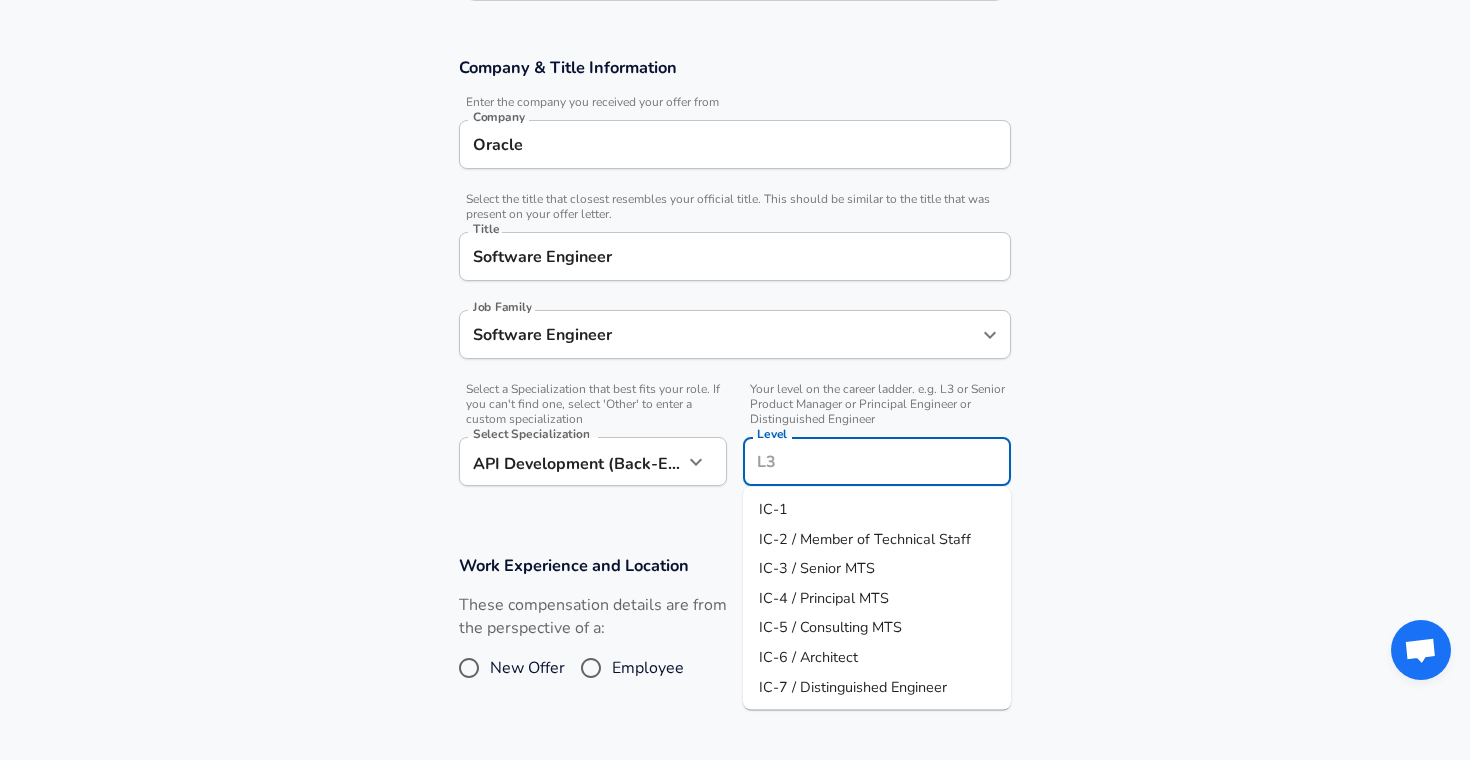 click on "Level" at bounding box center [877, 461] 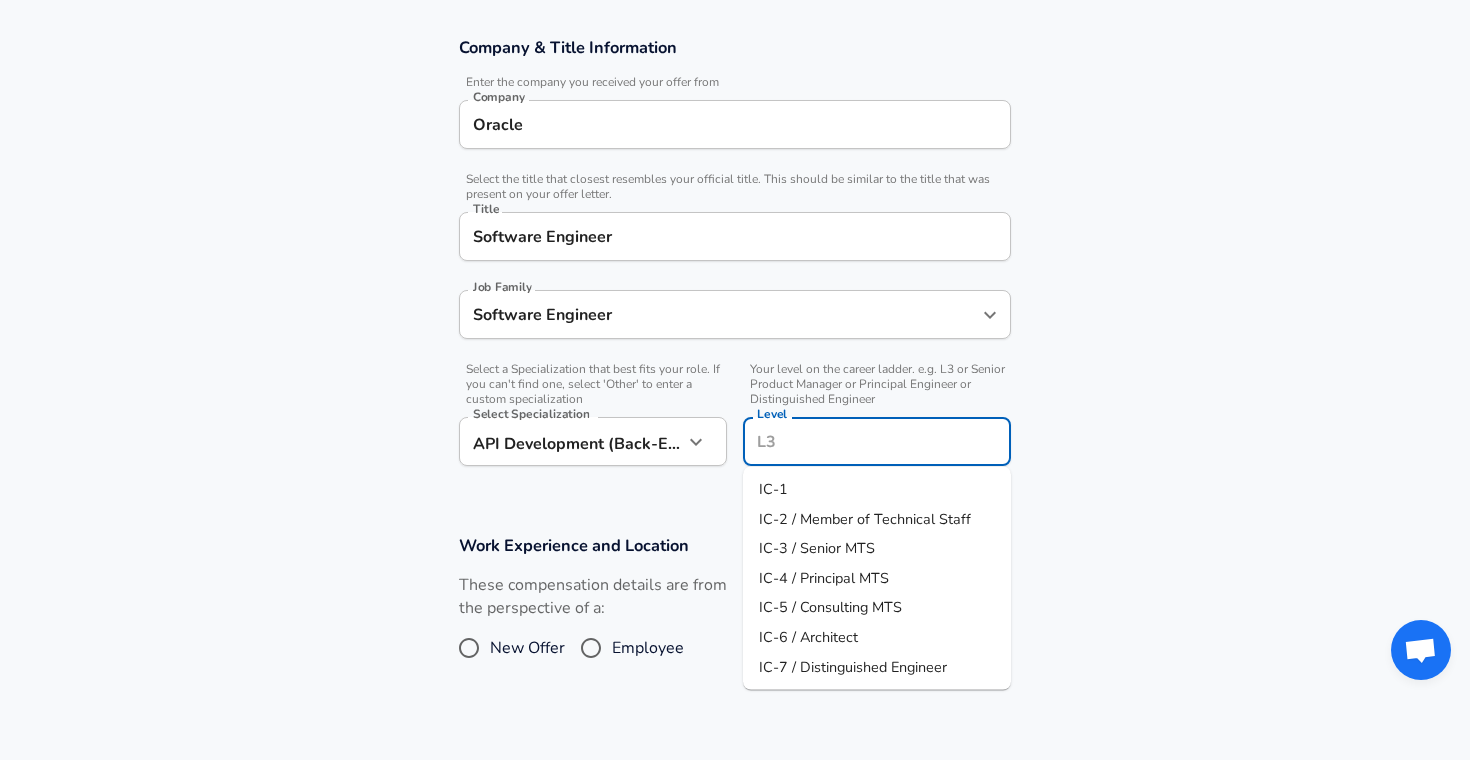 scroll, scrollTop: 339, scrollLeft: 0, axis: vertical 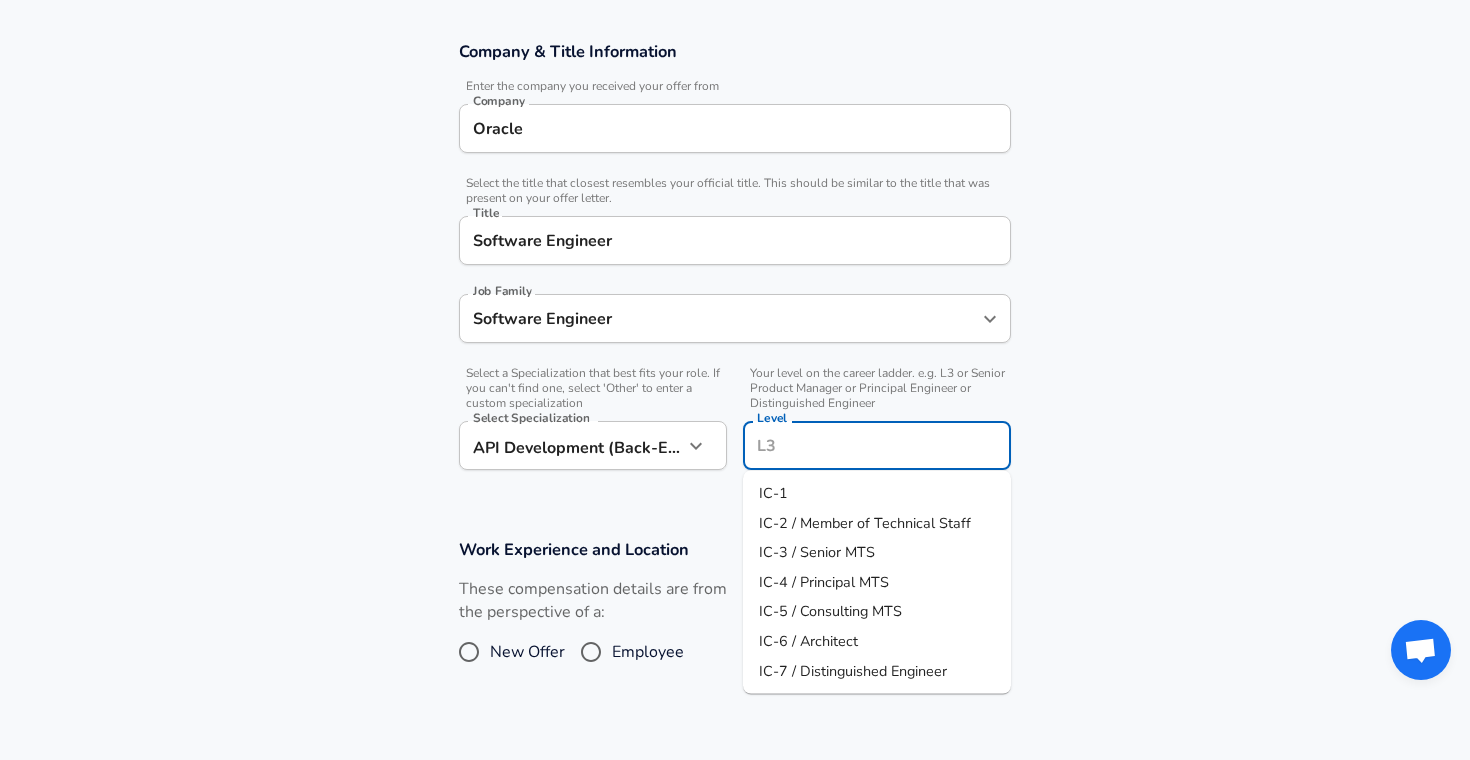 click on "IC-1" at bounding box center (877, 494) 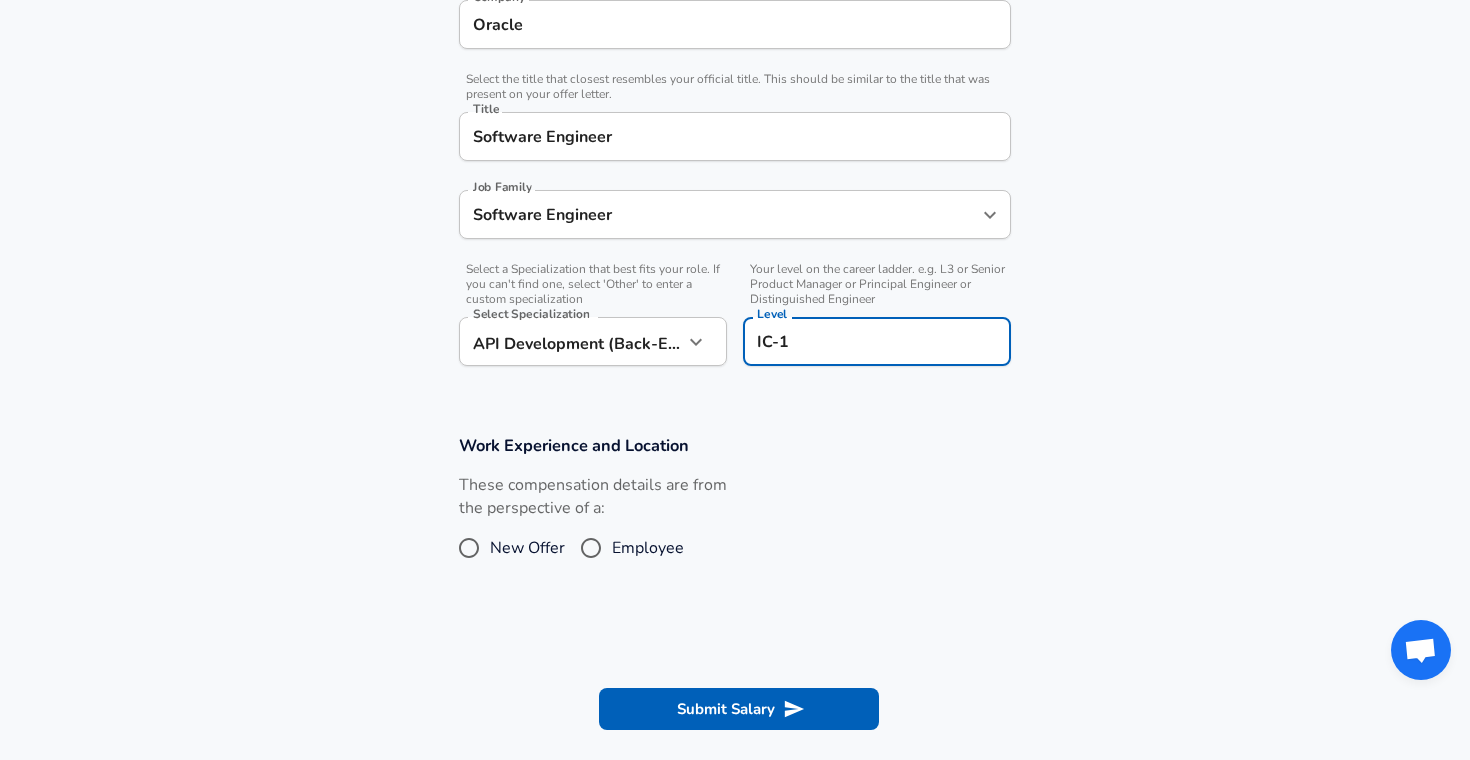 scroll, scrollTop: 470, scrollLeft: 0, axis: vertical 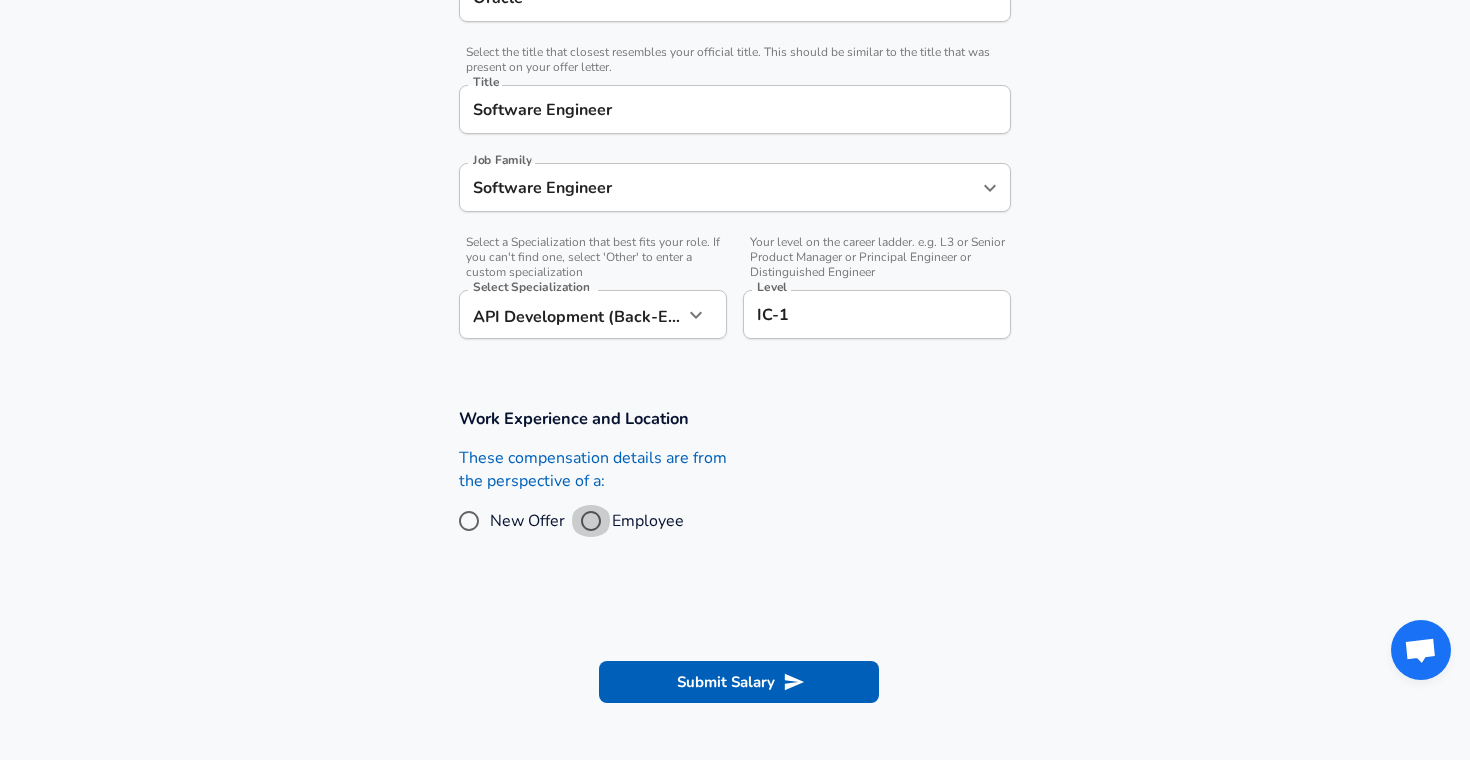 click on "Employee" at bounding box center (591, 521) 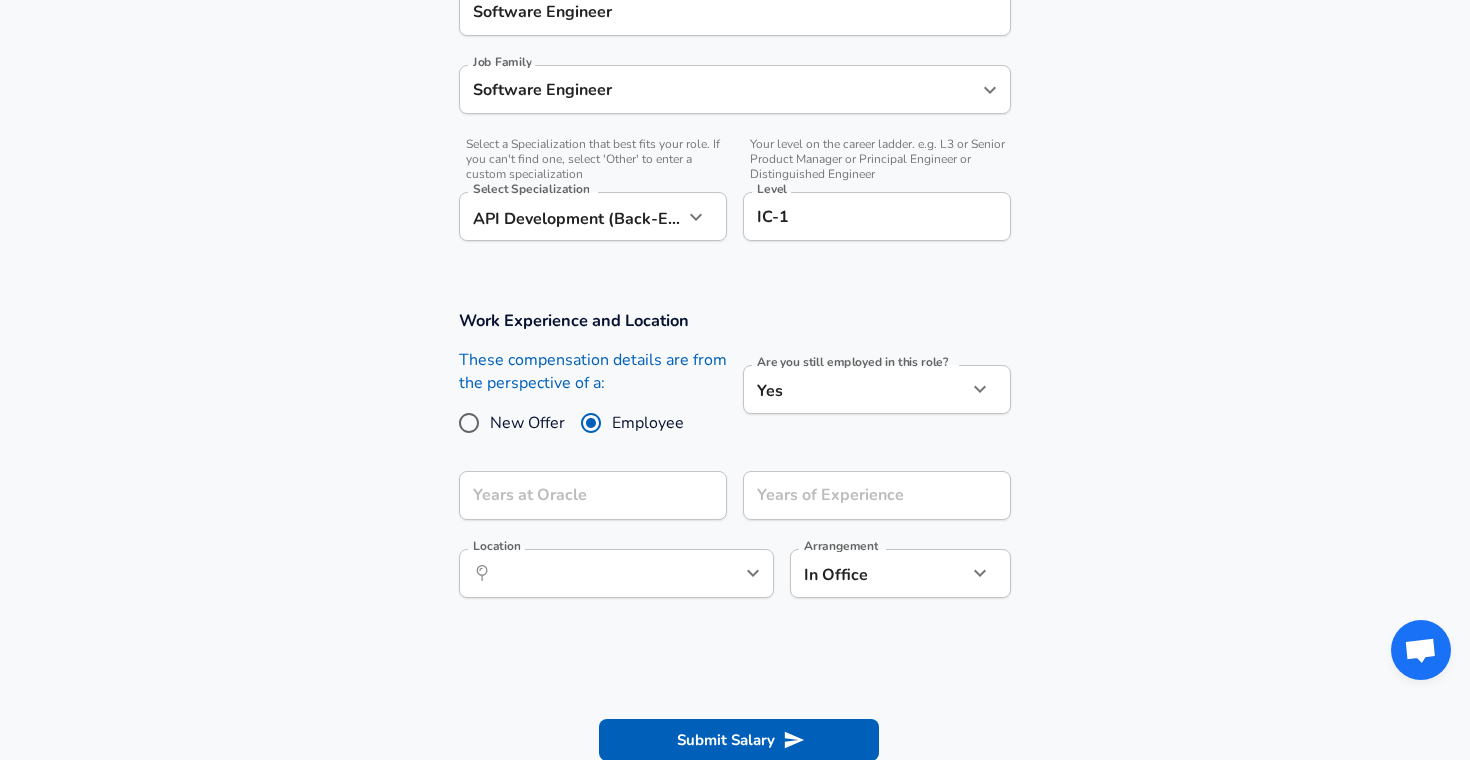 scroll, scrollTop: 570, scrollLeft: 0, axis: vertical 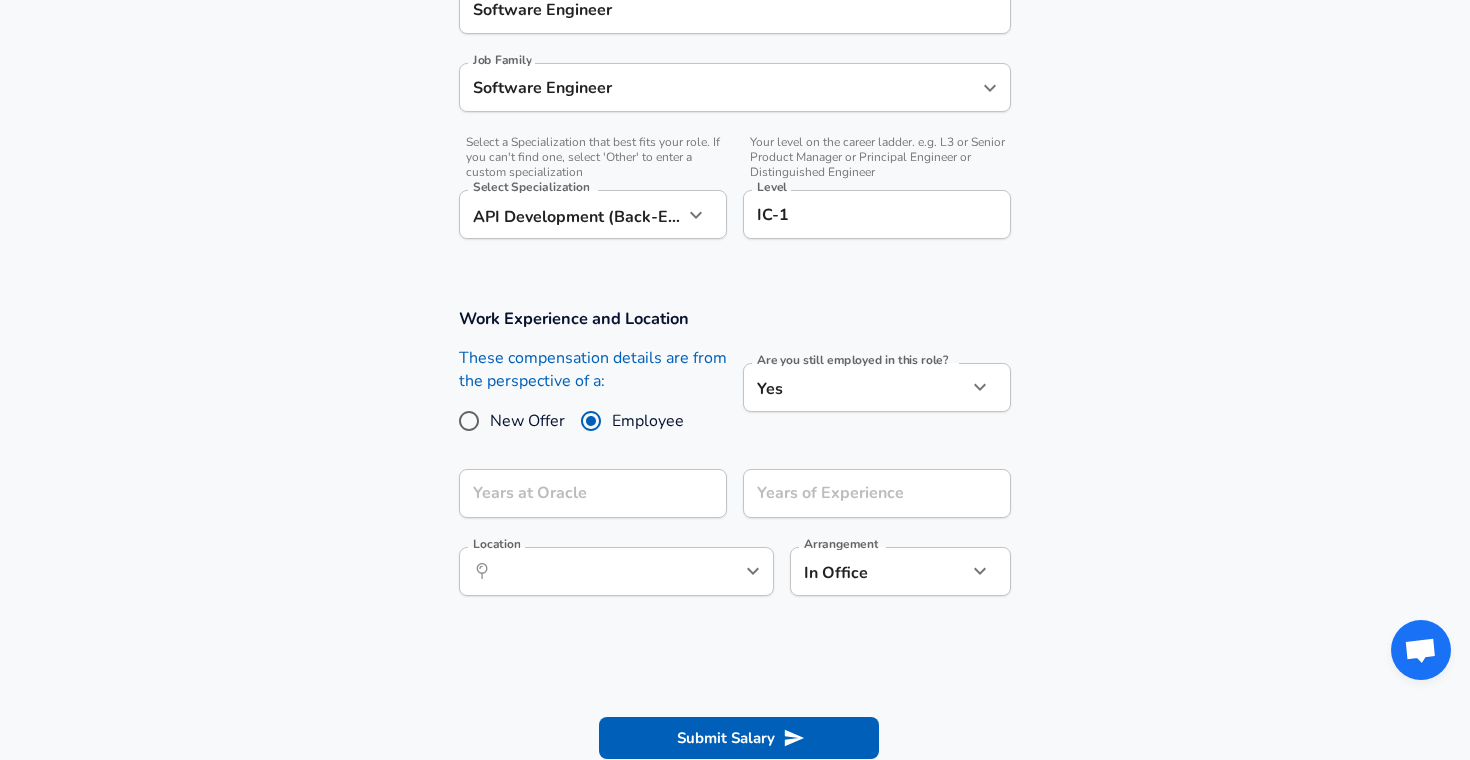 click on "IC-1" at bounding box center (877, 214) 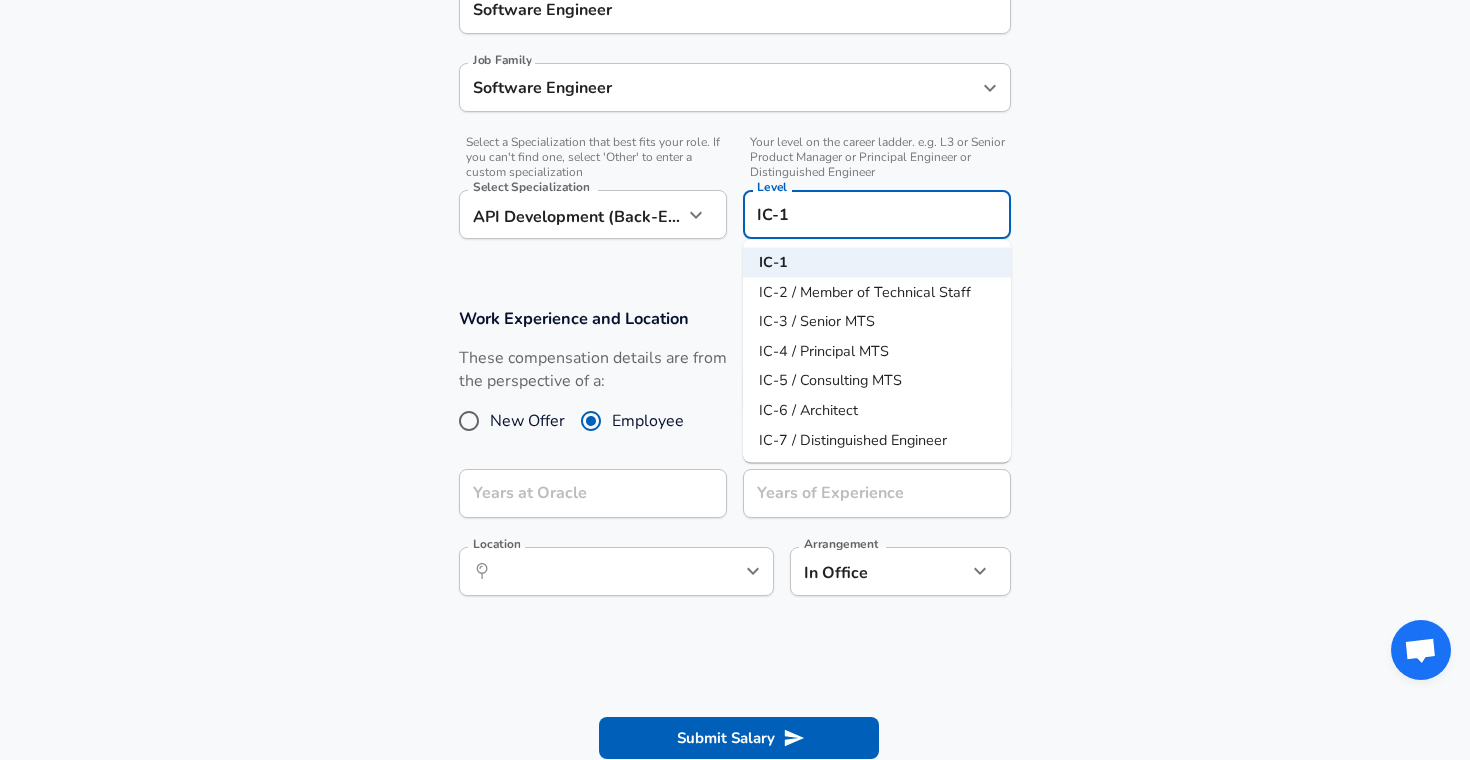 click on "IC-3 / Senior MTS" at bounding box center [817, 321] 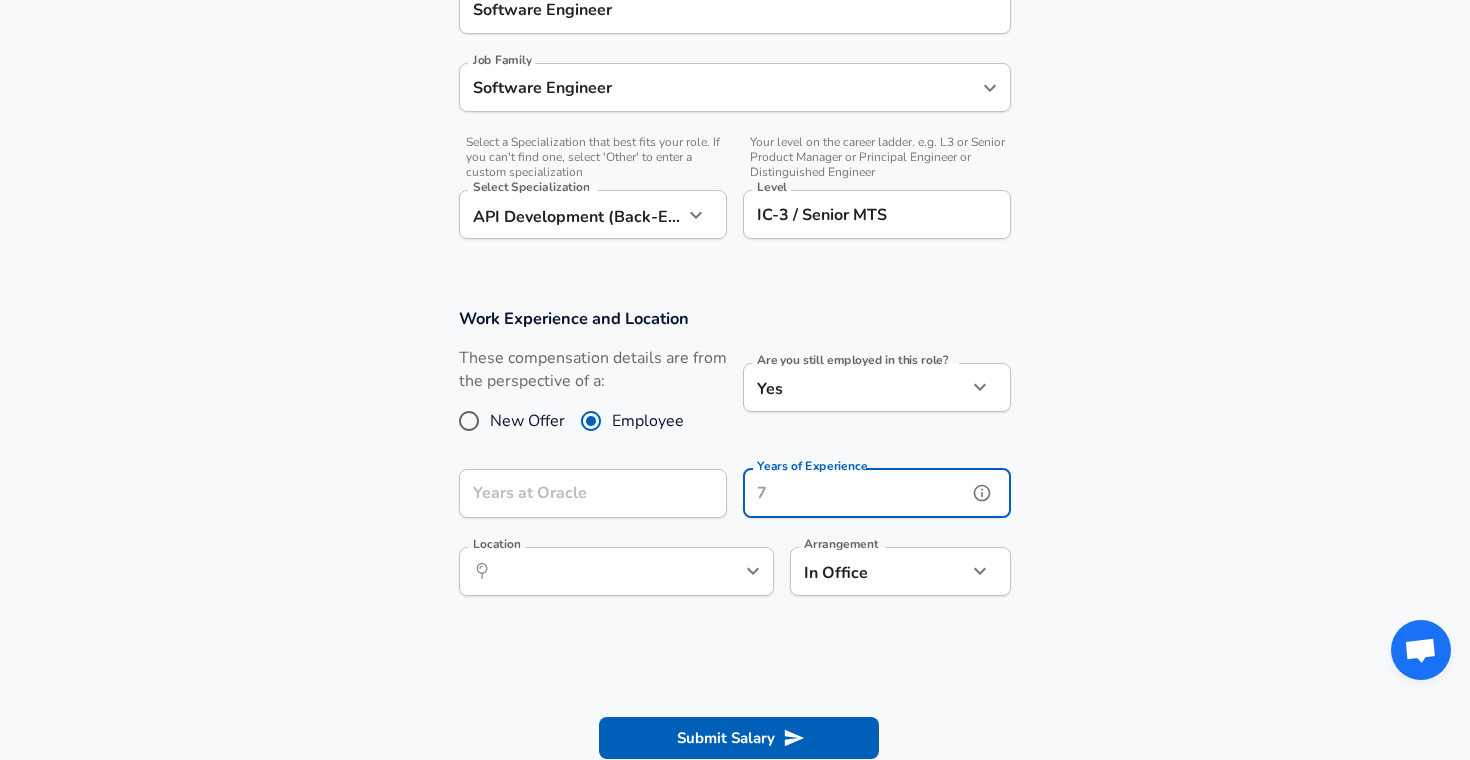 click on "Years of Experience" at bounding box center [855, 493] 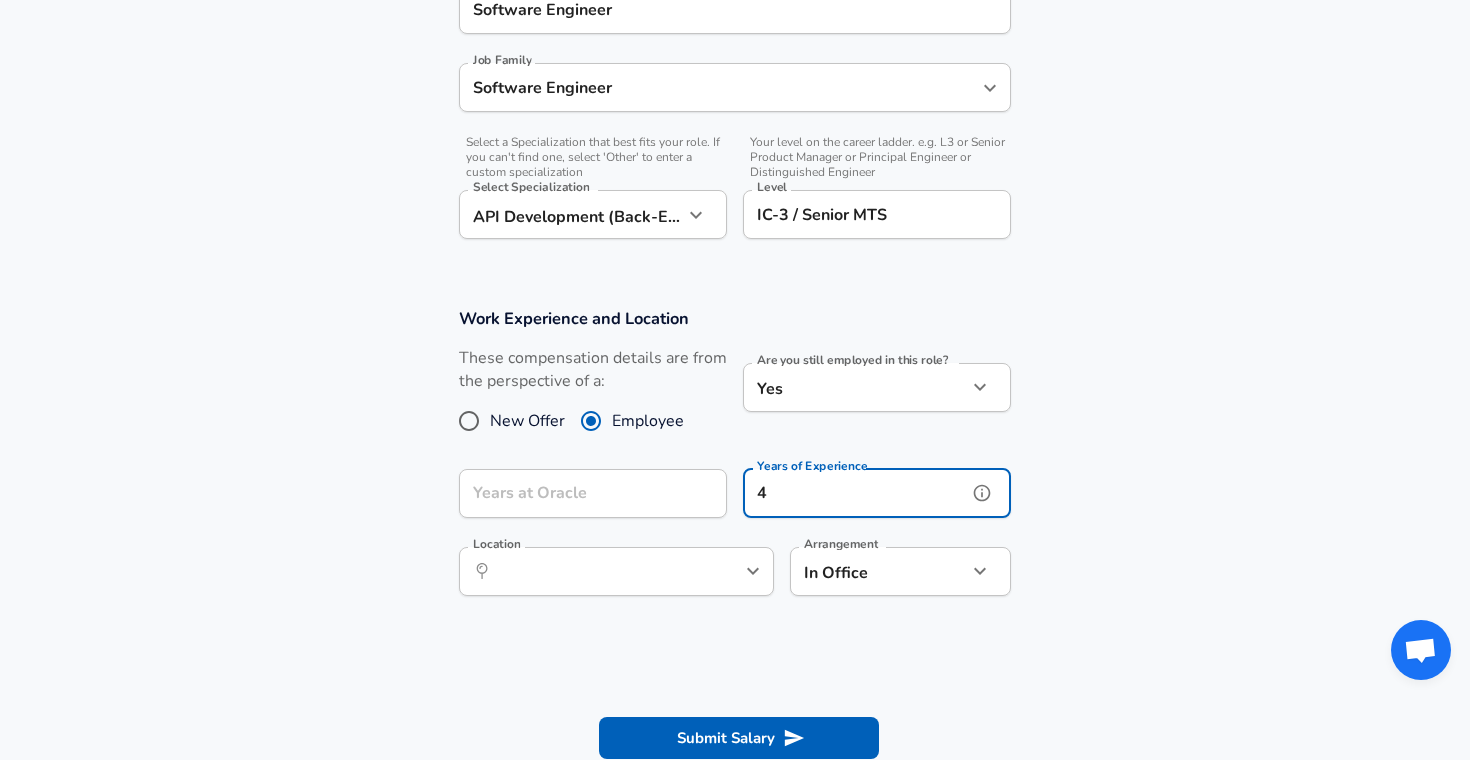 type on "4" 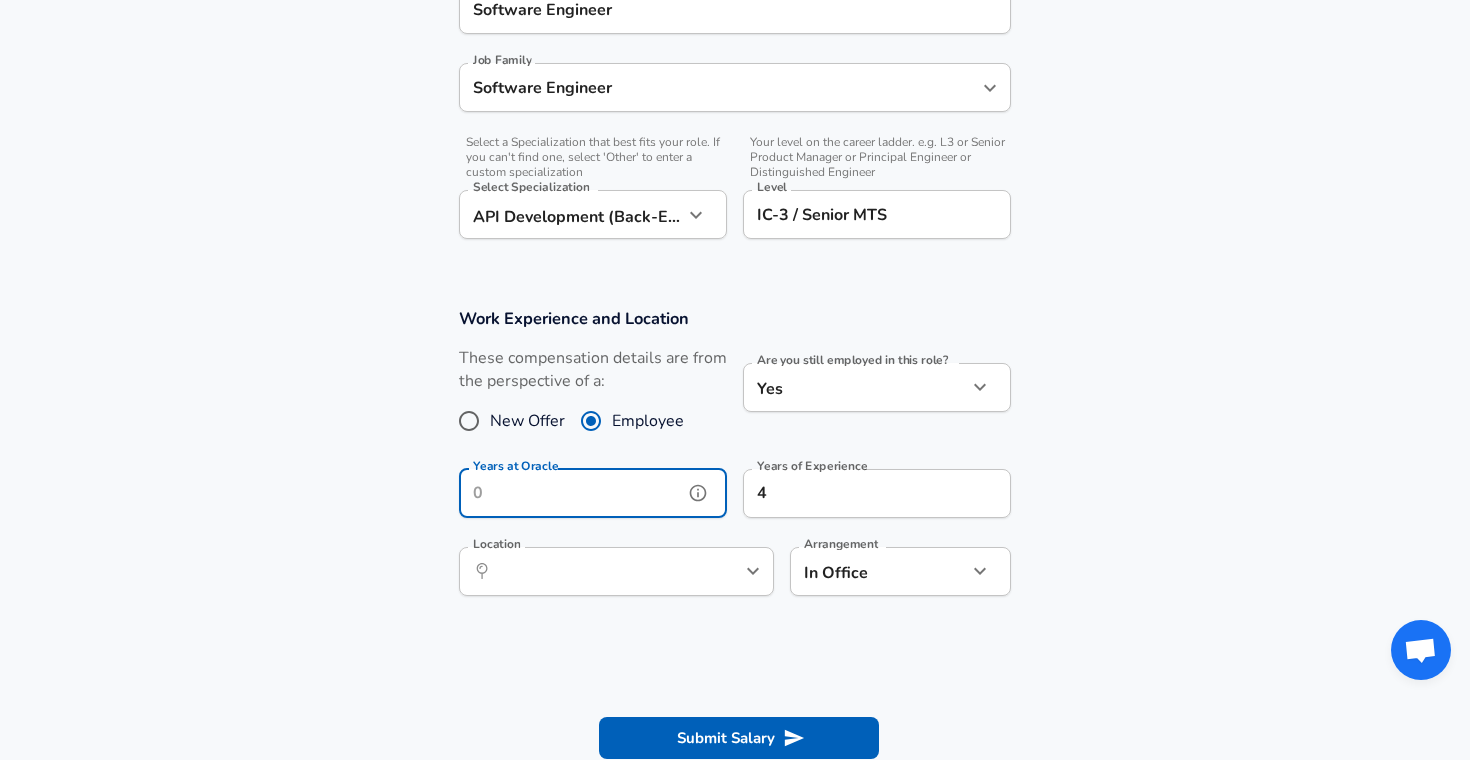 click on "Years at Oracle" at bounding box center (571, 493) 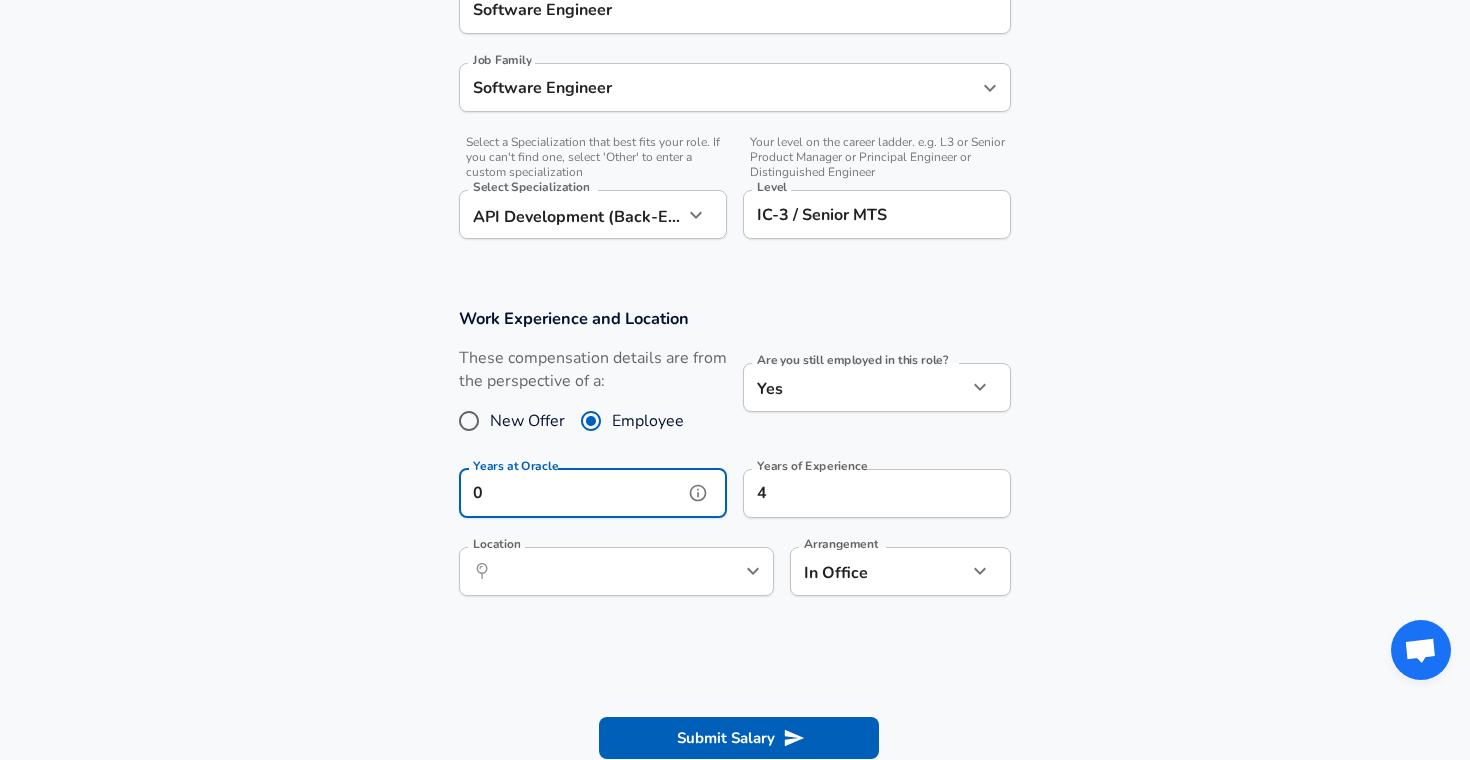 type on "0" 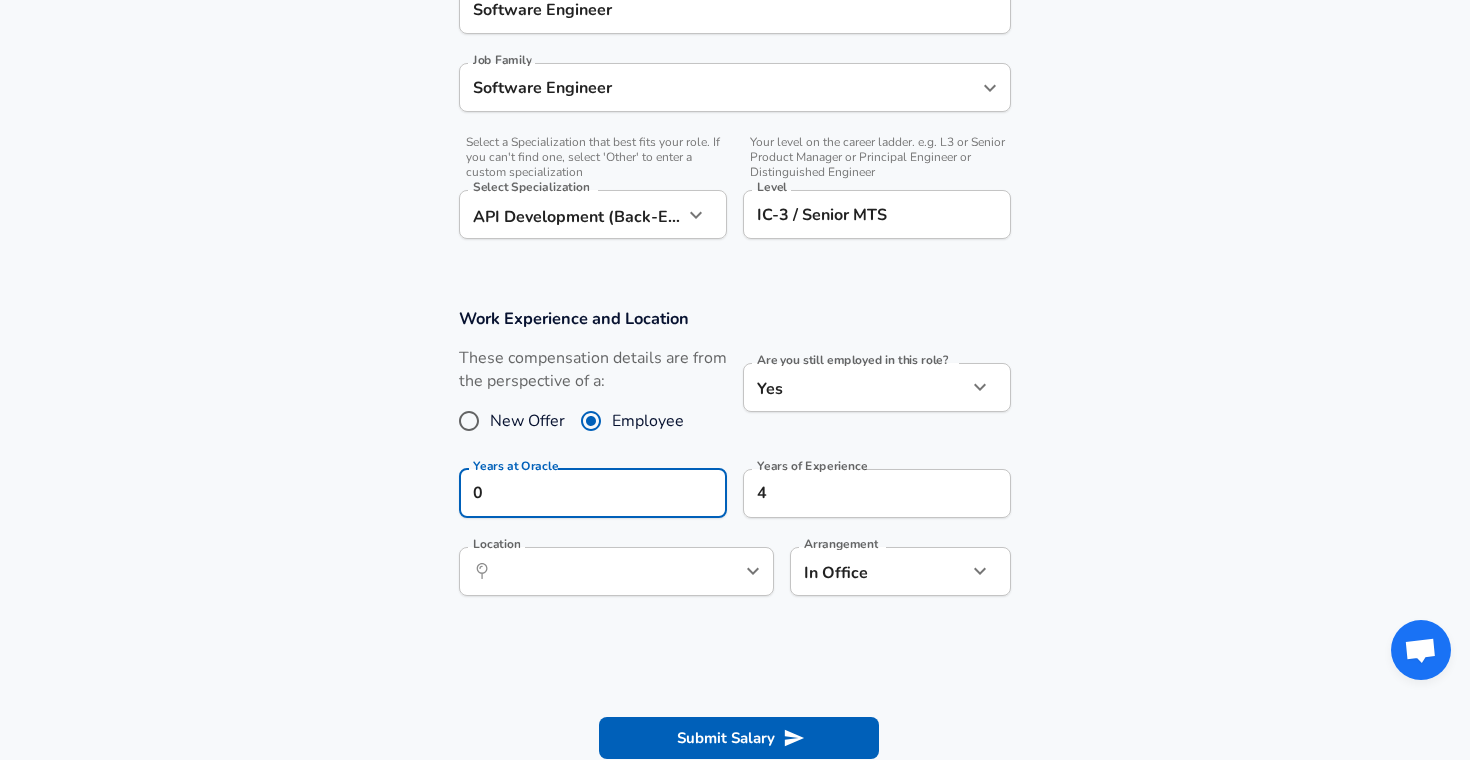 click on "Work Experience and Location These compensation details are from the perspective of a: New Offer Employee Are you still employed in this role? Yes yes Are you still employed in this role? Years at Oracle 0 Years at Oracle Years of Experience 4 Years of Experience Location ​ Location Arrangement In Office office Arrangement" at bounding box center (735, 462) 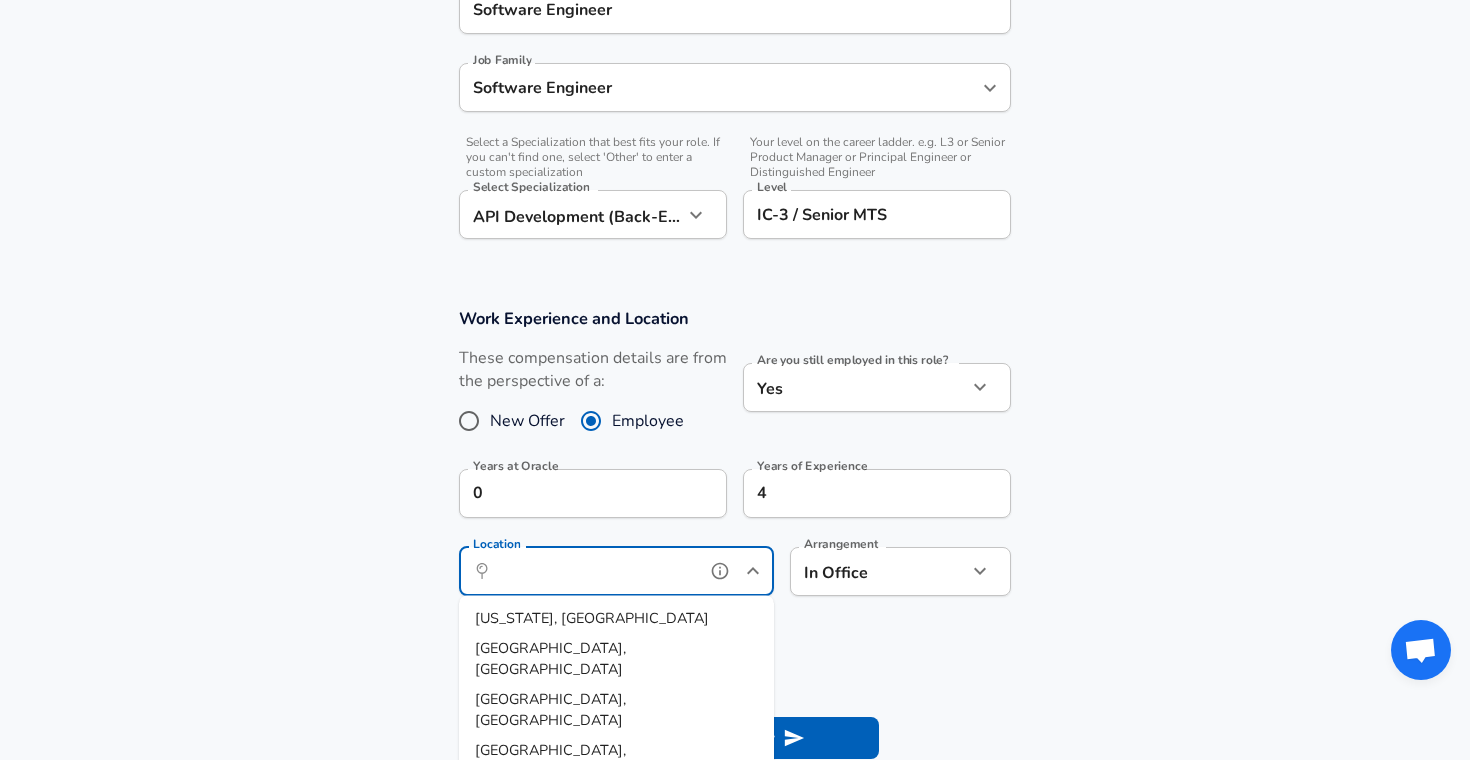 click on "Location" at bounding box center (594, 571) 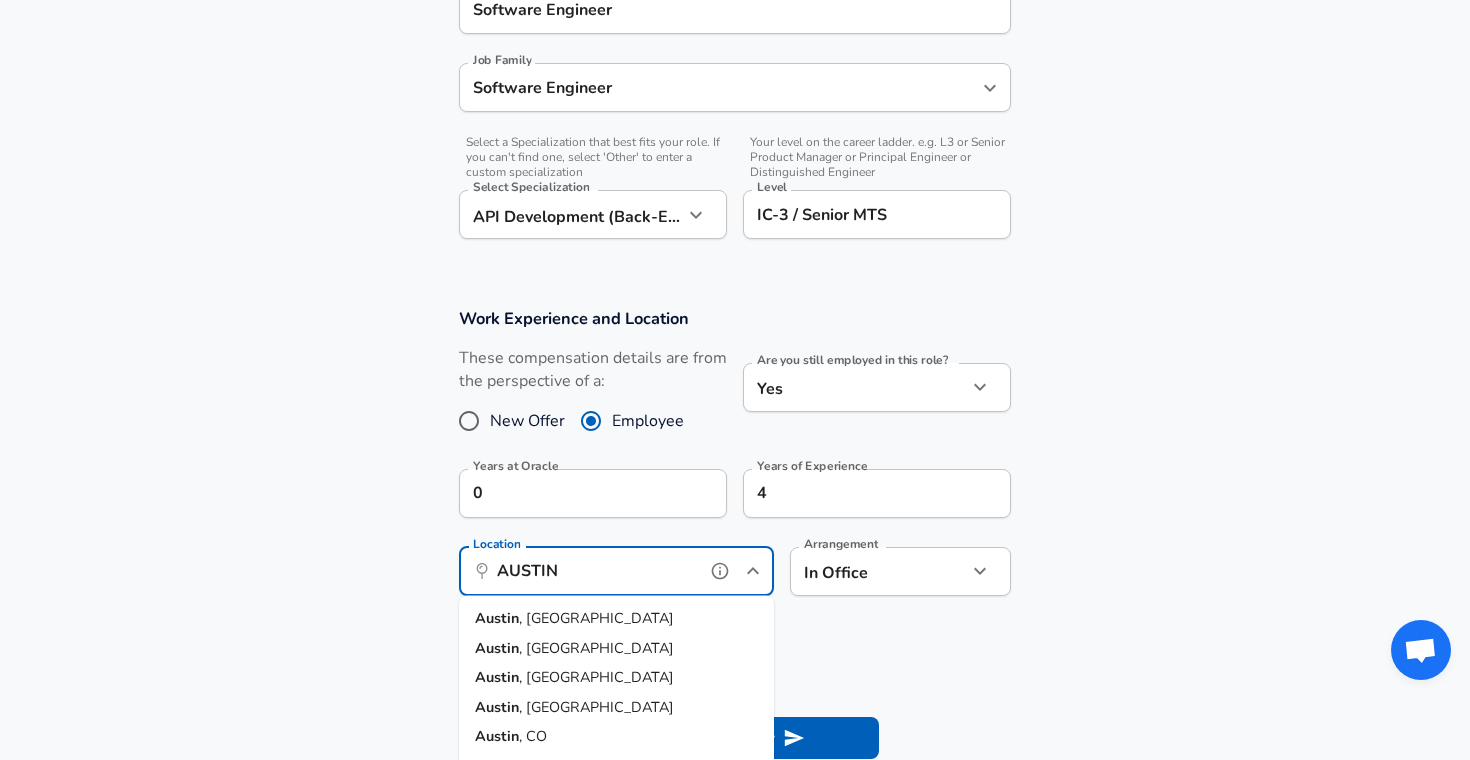 click on "[GEOGRAPHIC_DATA] , [GEOGRAPHIC_DATA]" at bounding box center [616, 619] 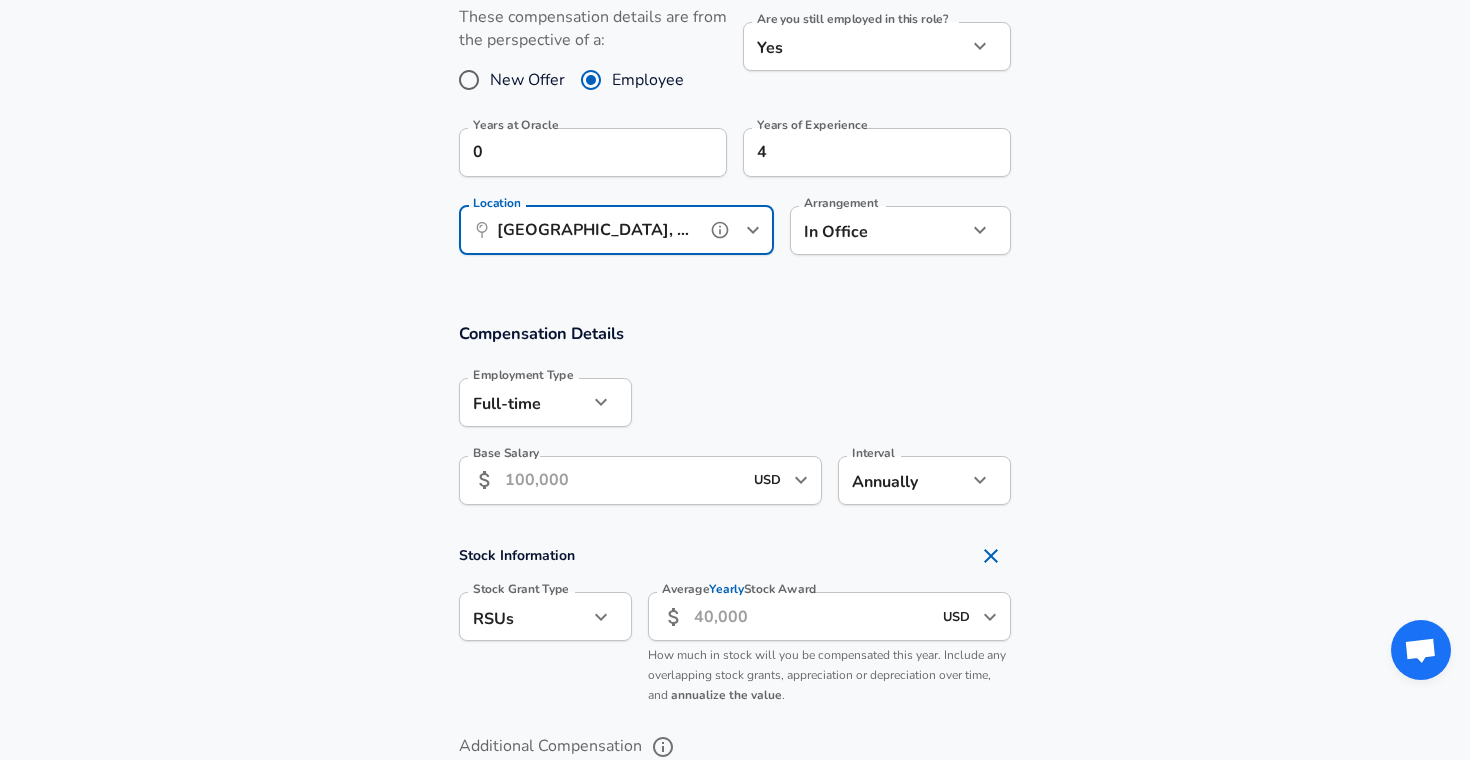 scroll, scrollTop: 939, scrollLeft: 0, axis: vertical 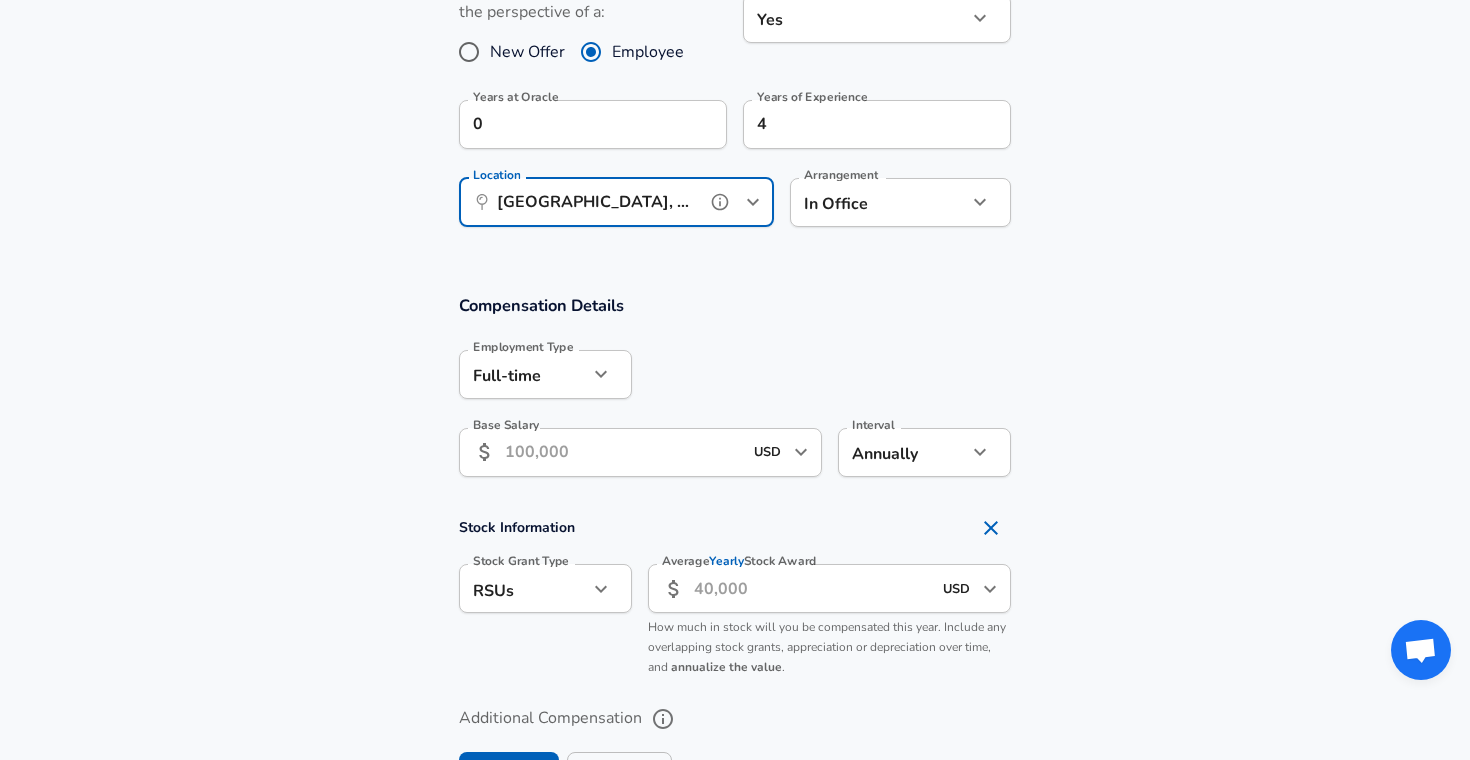 type on "[GEOGRAPHIC_DATA], [GEOGRAPHIC_DATA]" 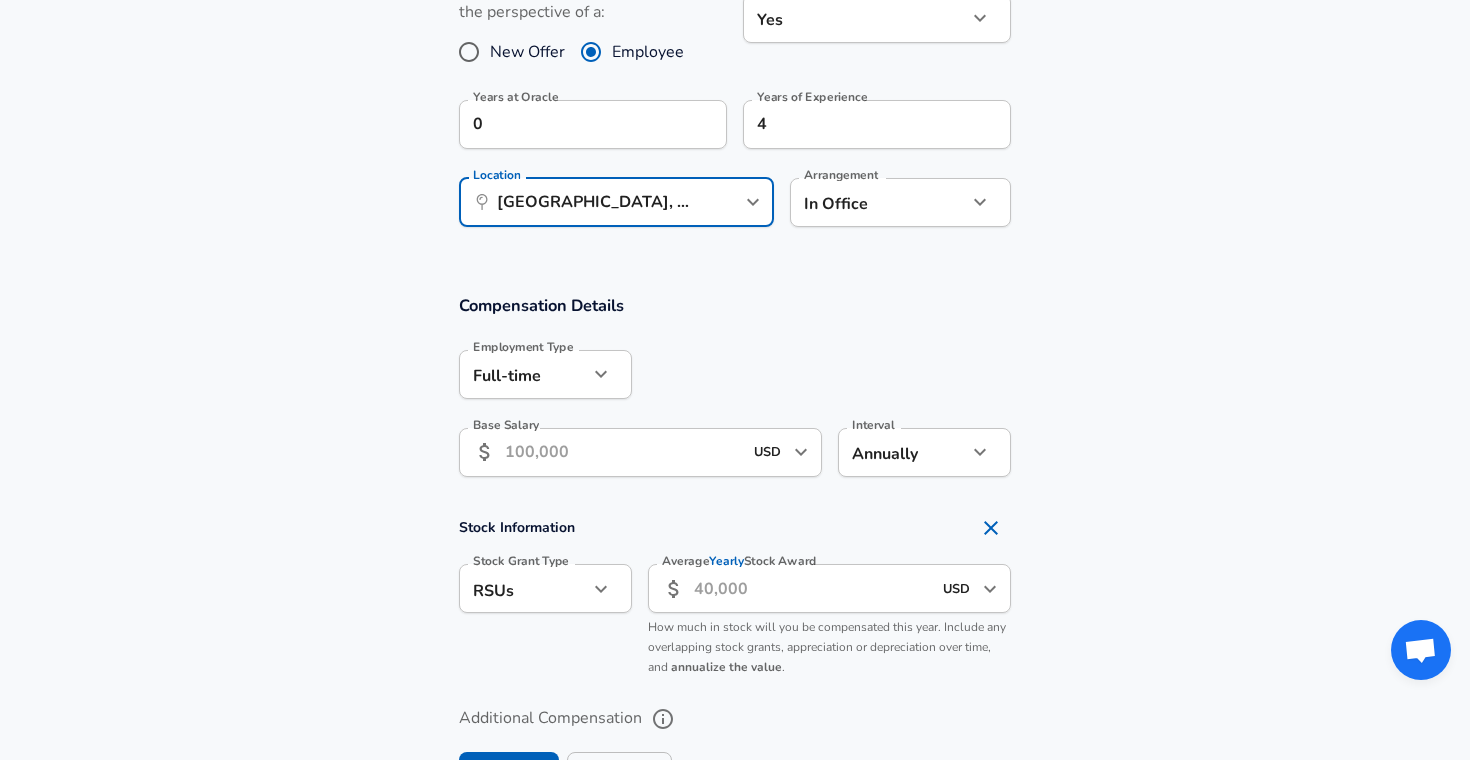 click on "Base Salary" at bounding box center [623, 452] 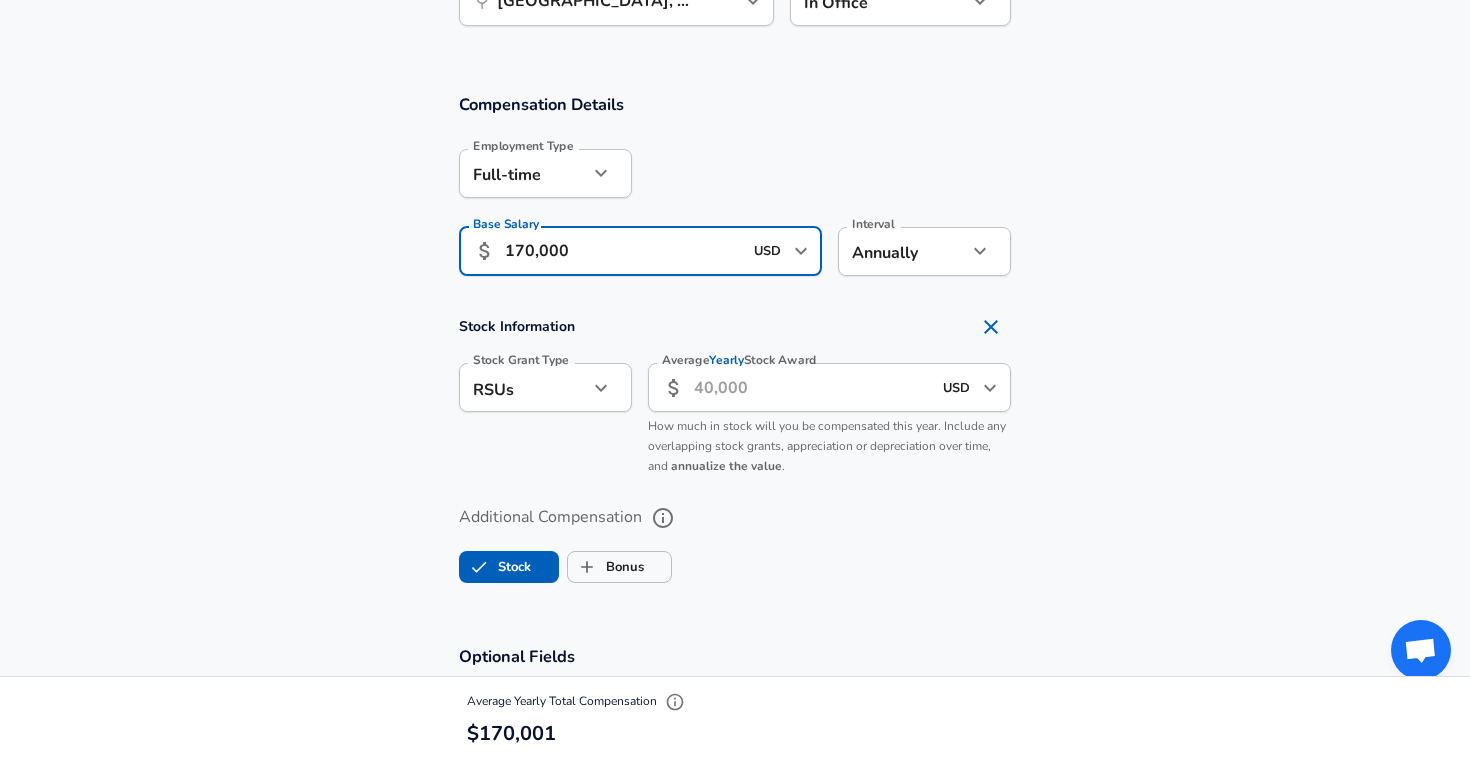 scroll, scrollTop: 1137, scrollLeft: 0, axis: vertical 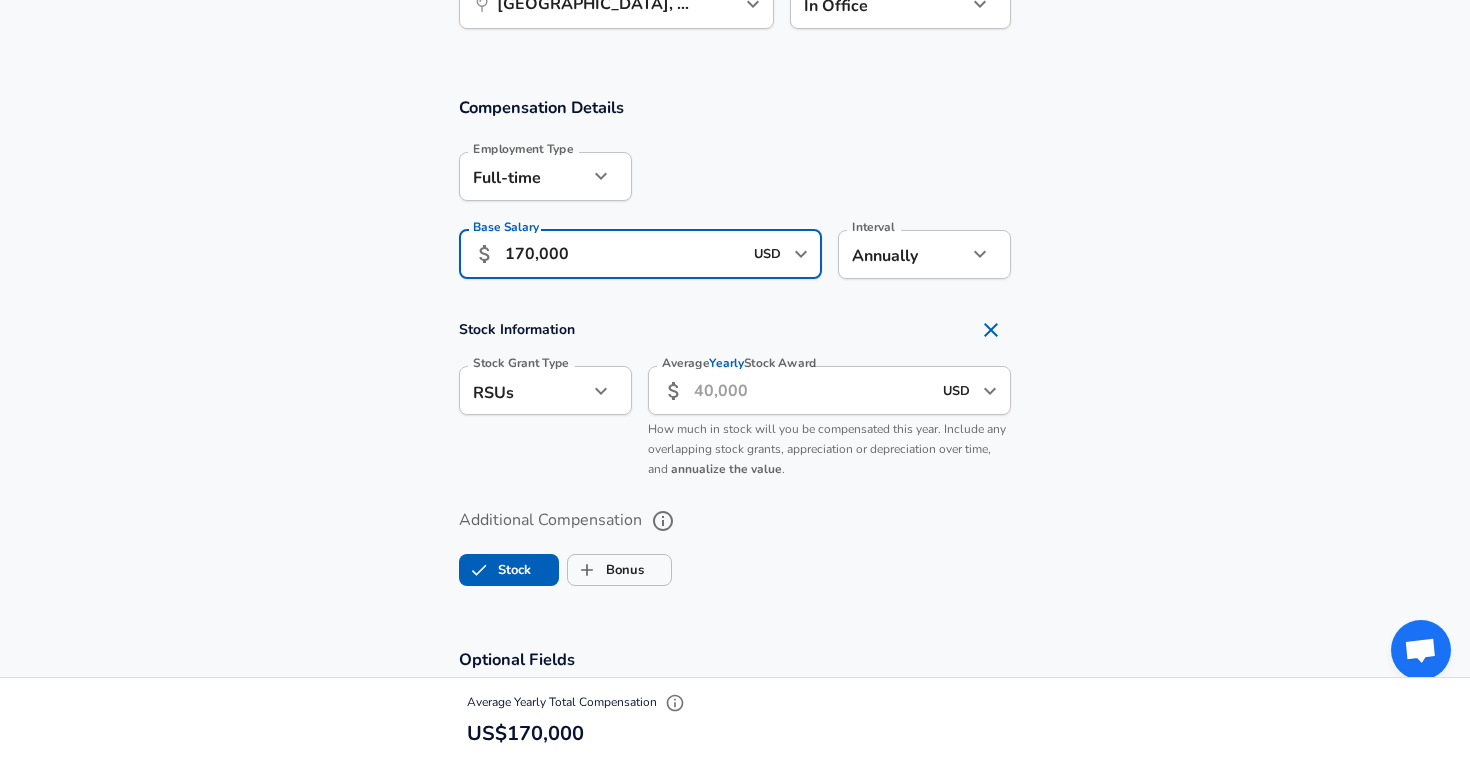 type on "170,000" 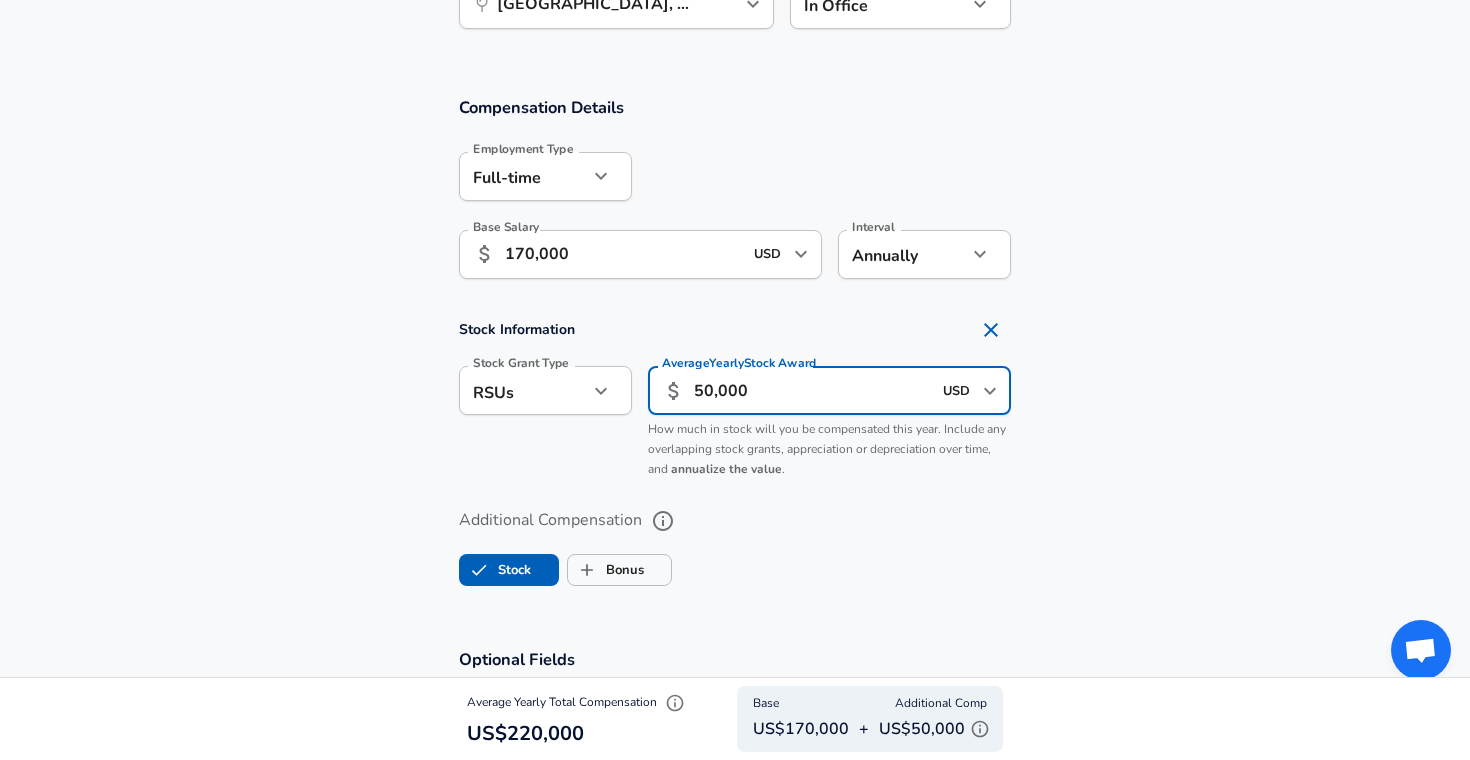 drag, startPoint x: 715, startPoint y: 392, endPoint x: 688, endPoint y: 385, distance: 27.89265 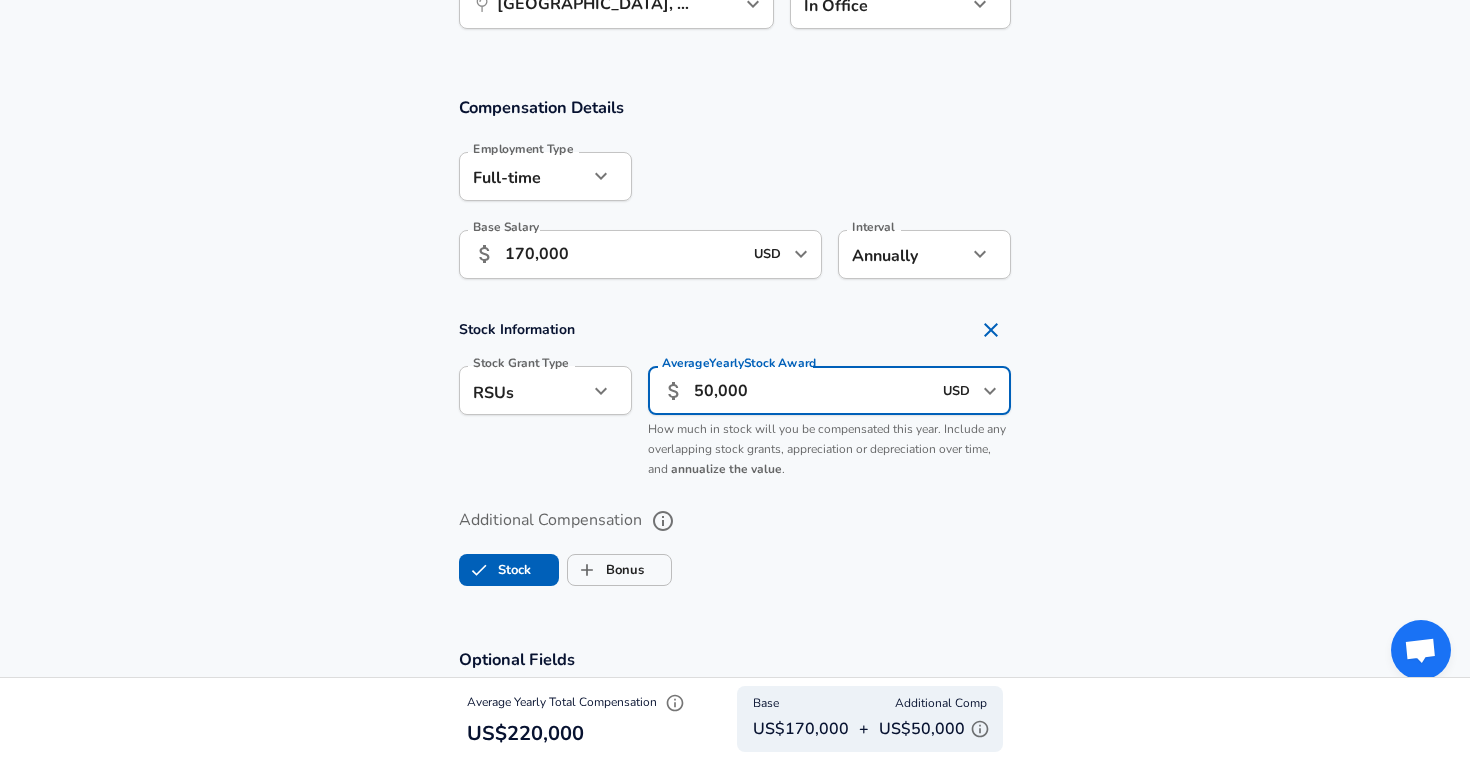 click on "​ 50,000 USD ​ Average  Yearly  Stock Award" at bounding box center [829, 390] 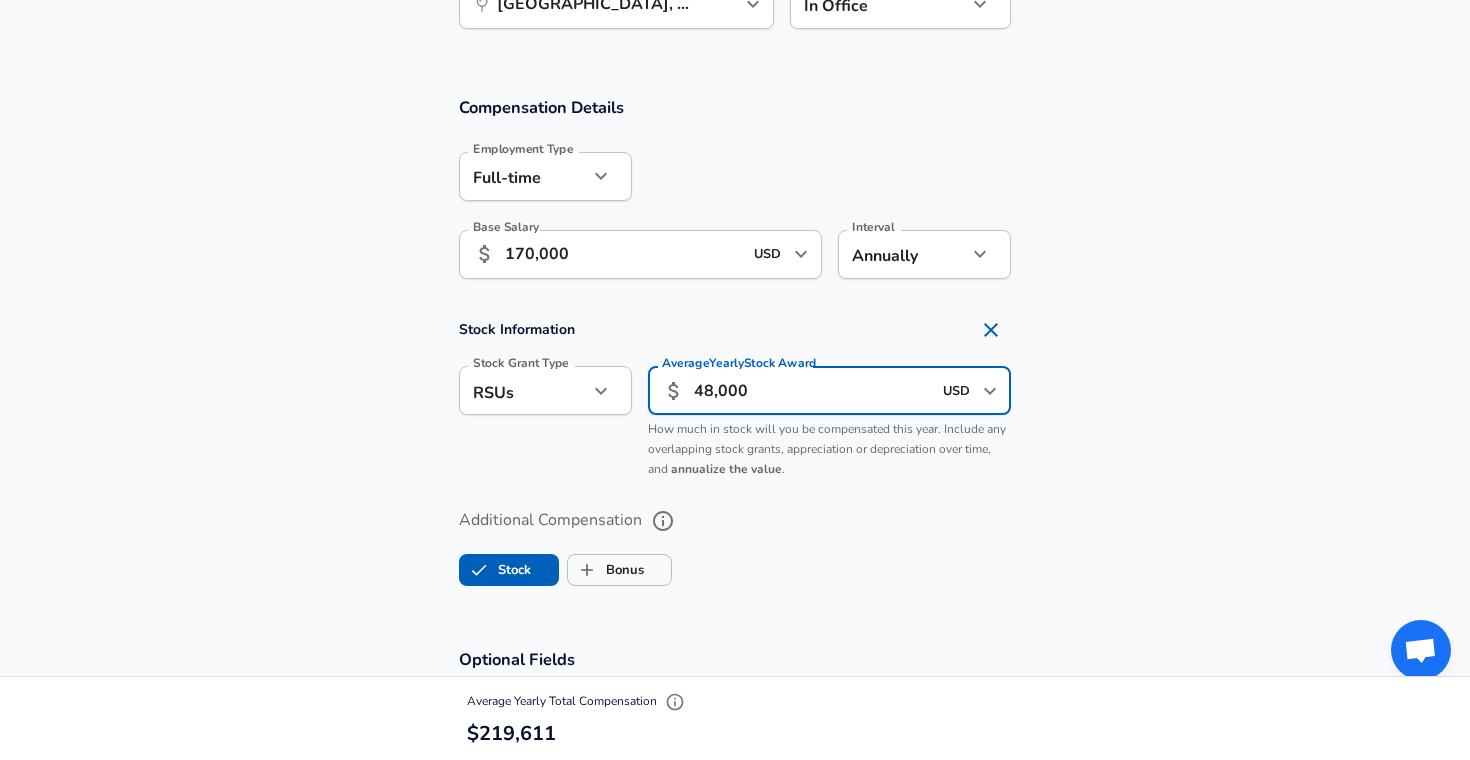type on "48,000" 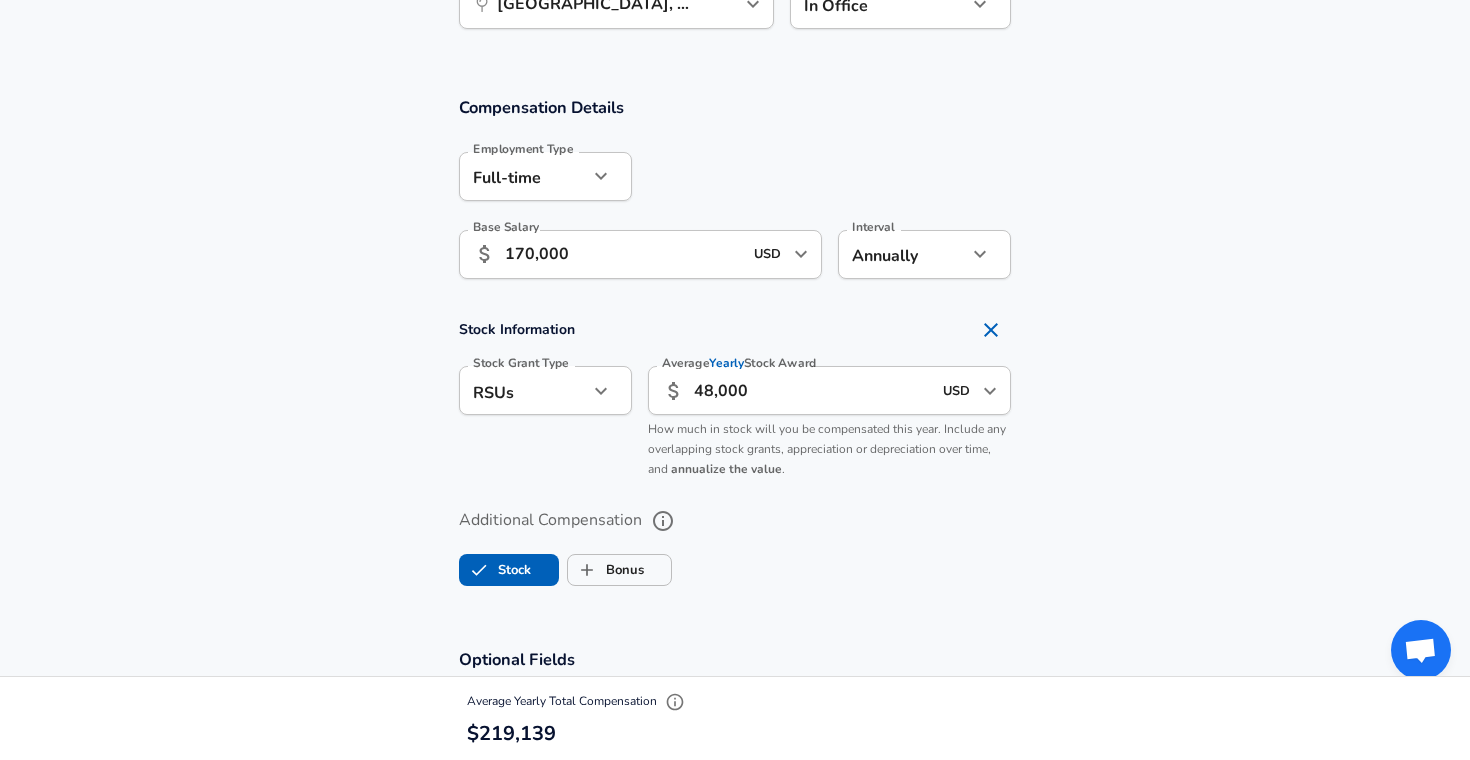 click on "Stock Bonus" at bounding box center [735, 566] 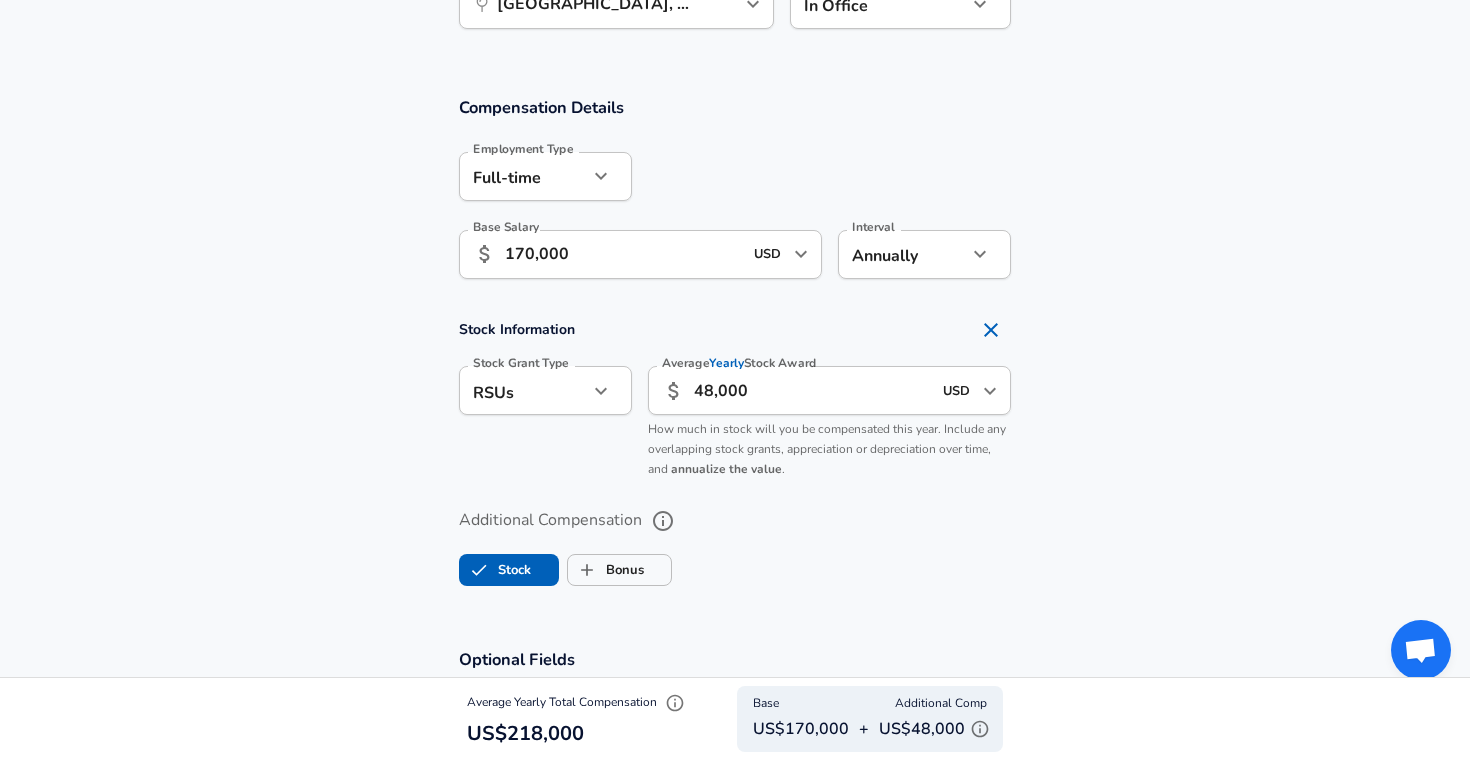 click on "170,000" at bounding box center [623, 254] 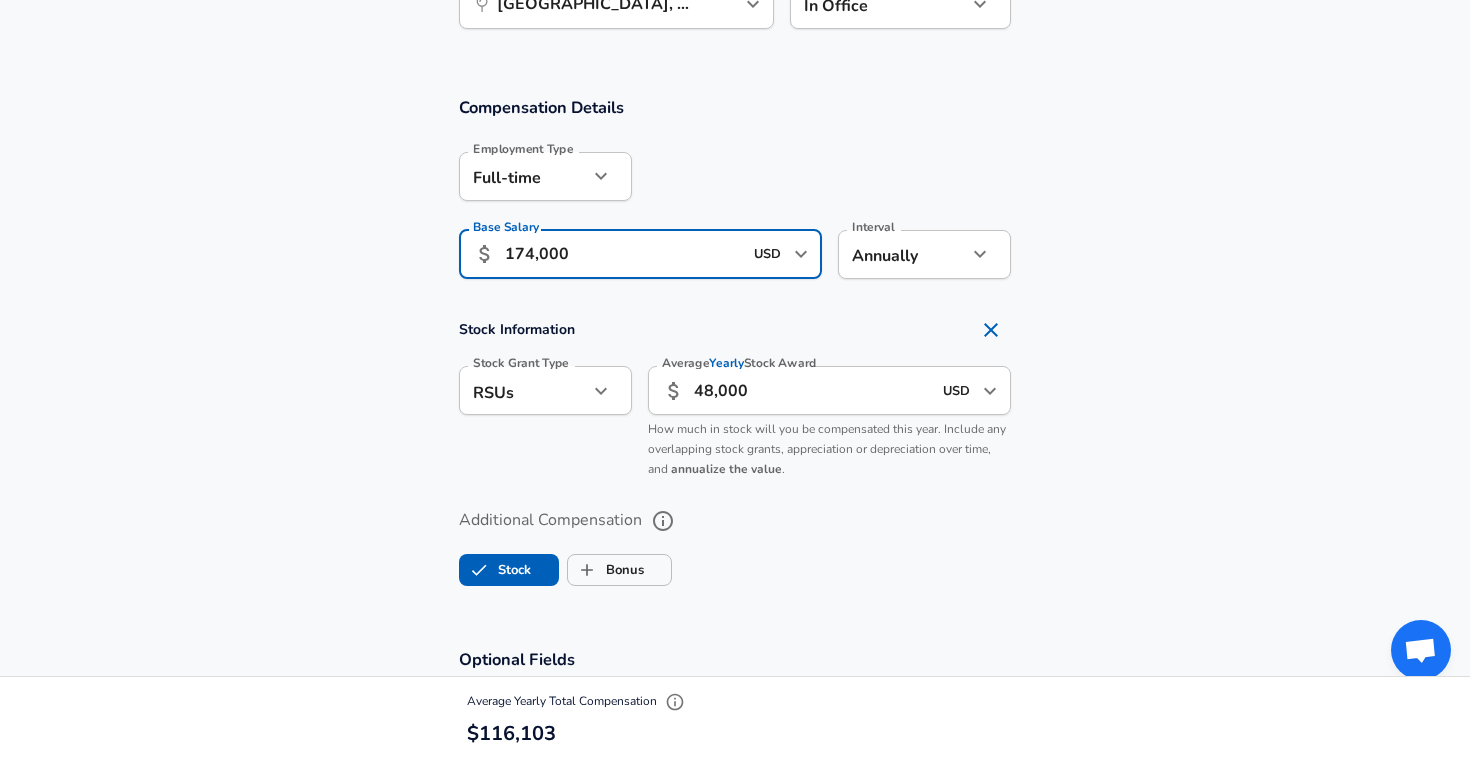 click on "174,000" at bounding box center (623, 254) 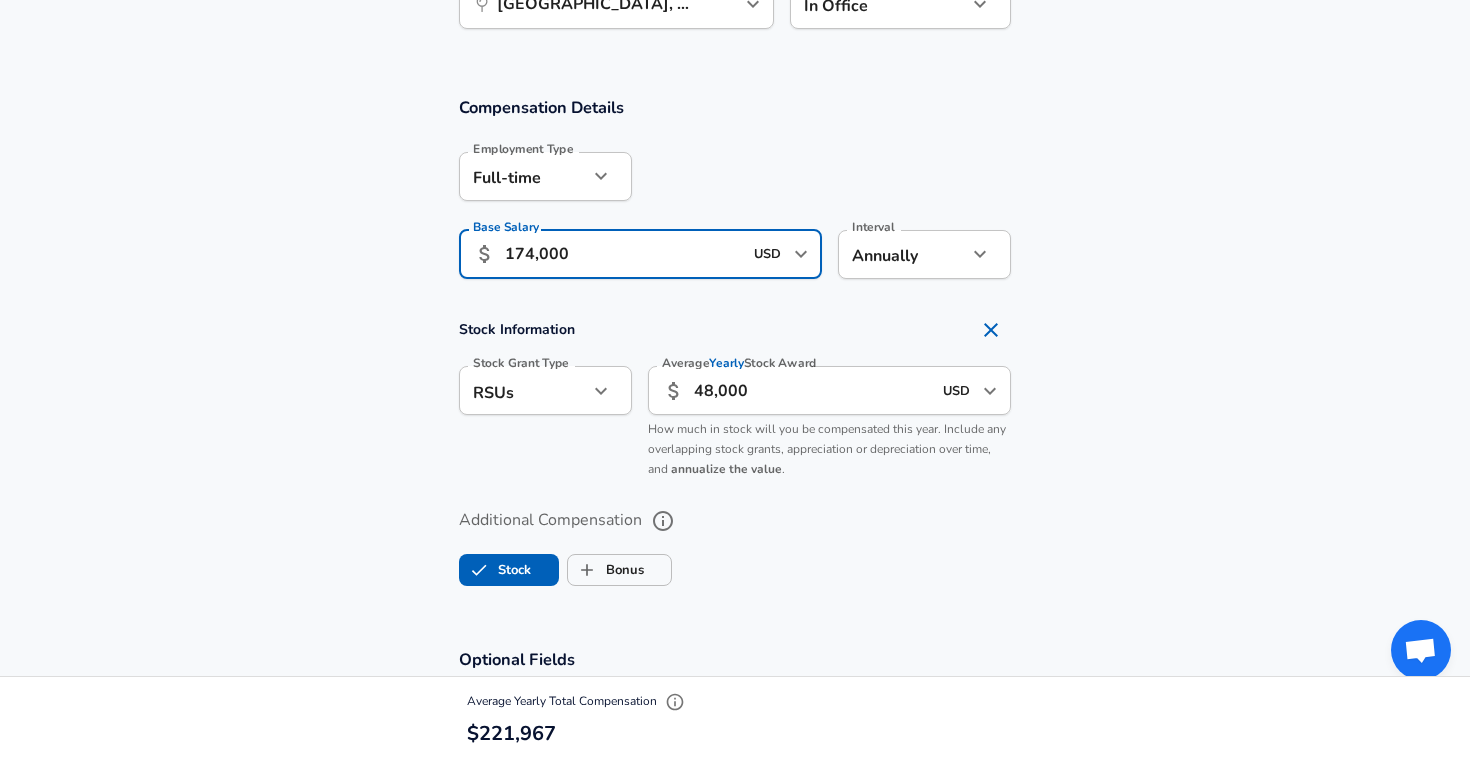 type on "174,000" 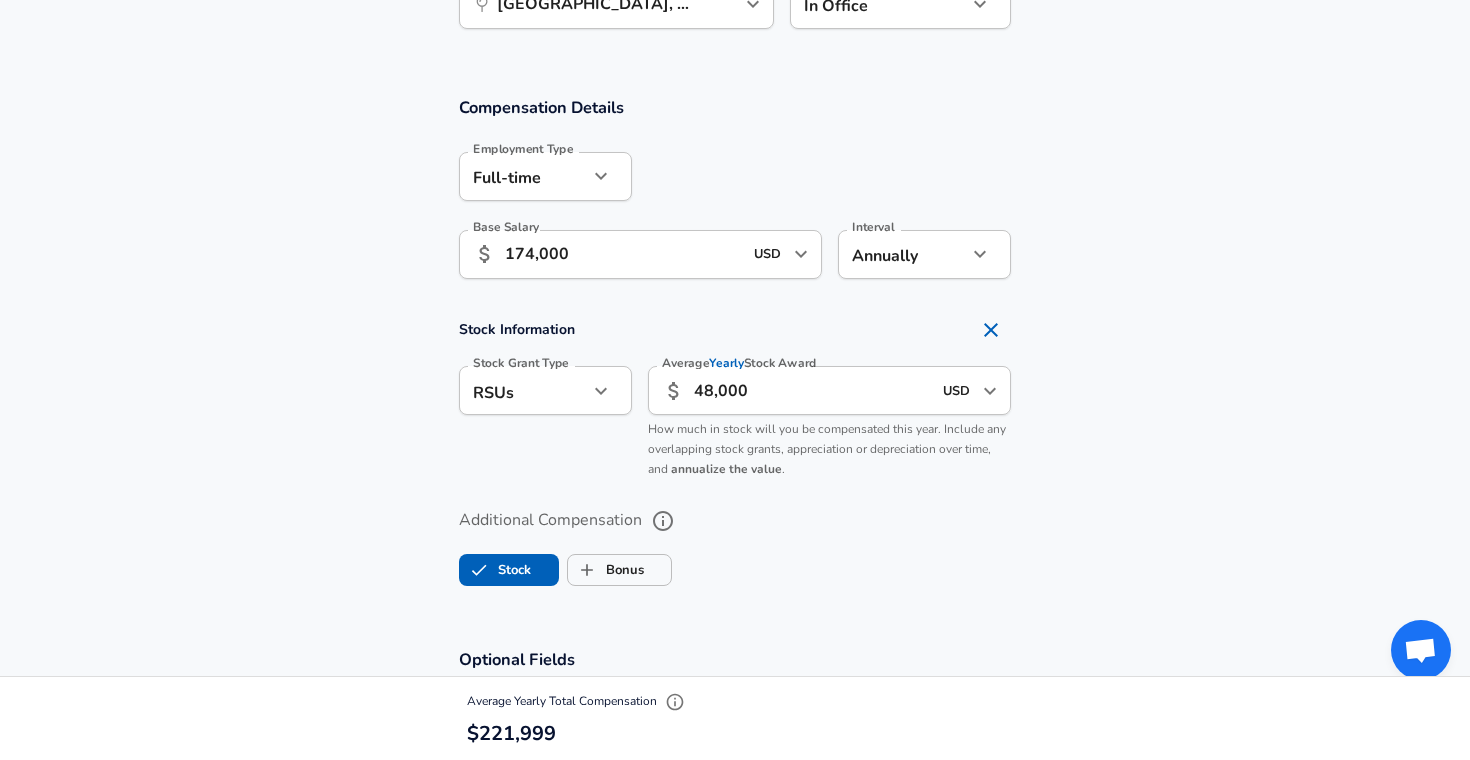 click on "Stock Information" at bounding box center (735, 330) 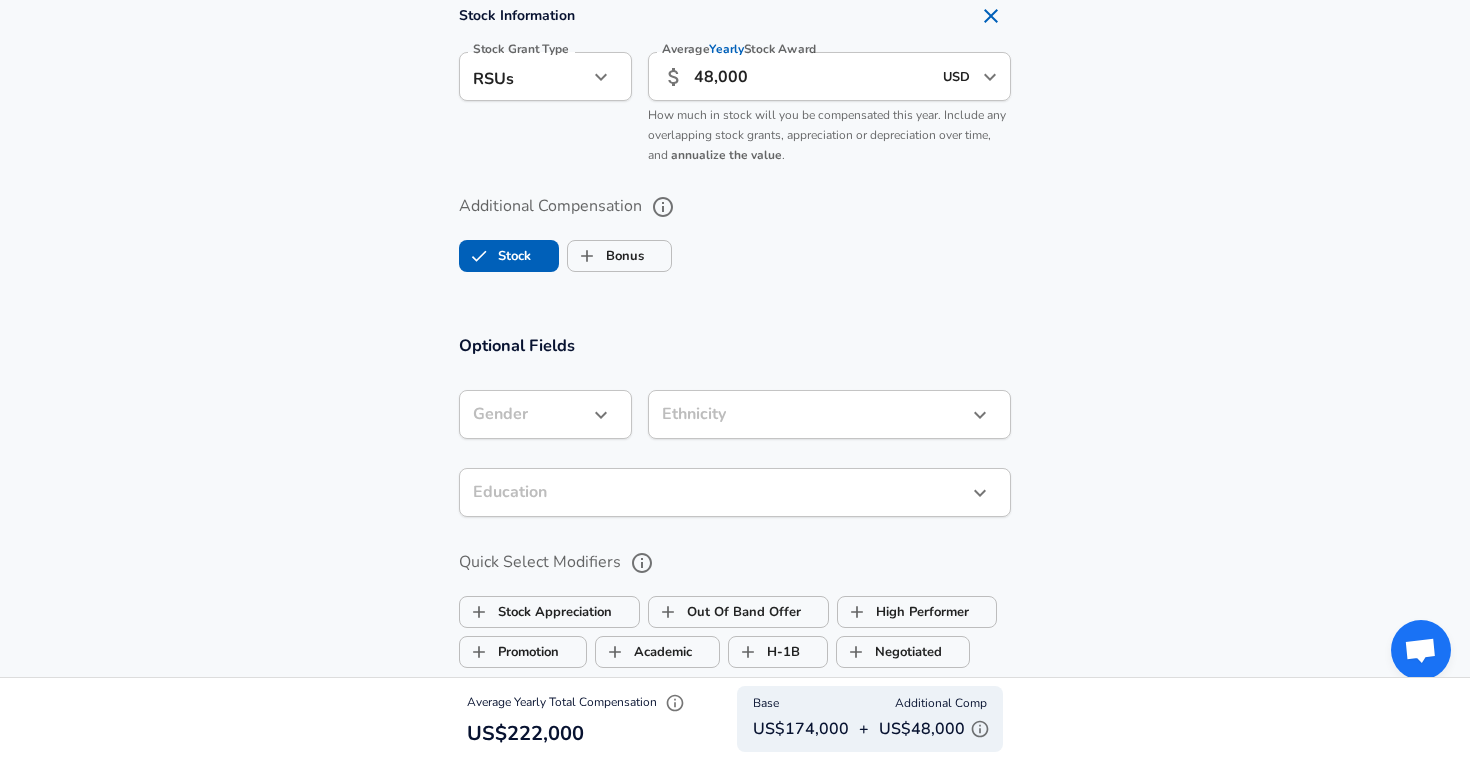 scroll, scrollTop: 1454, scrollLeft: 0, axis: vertical 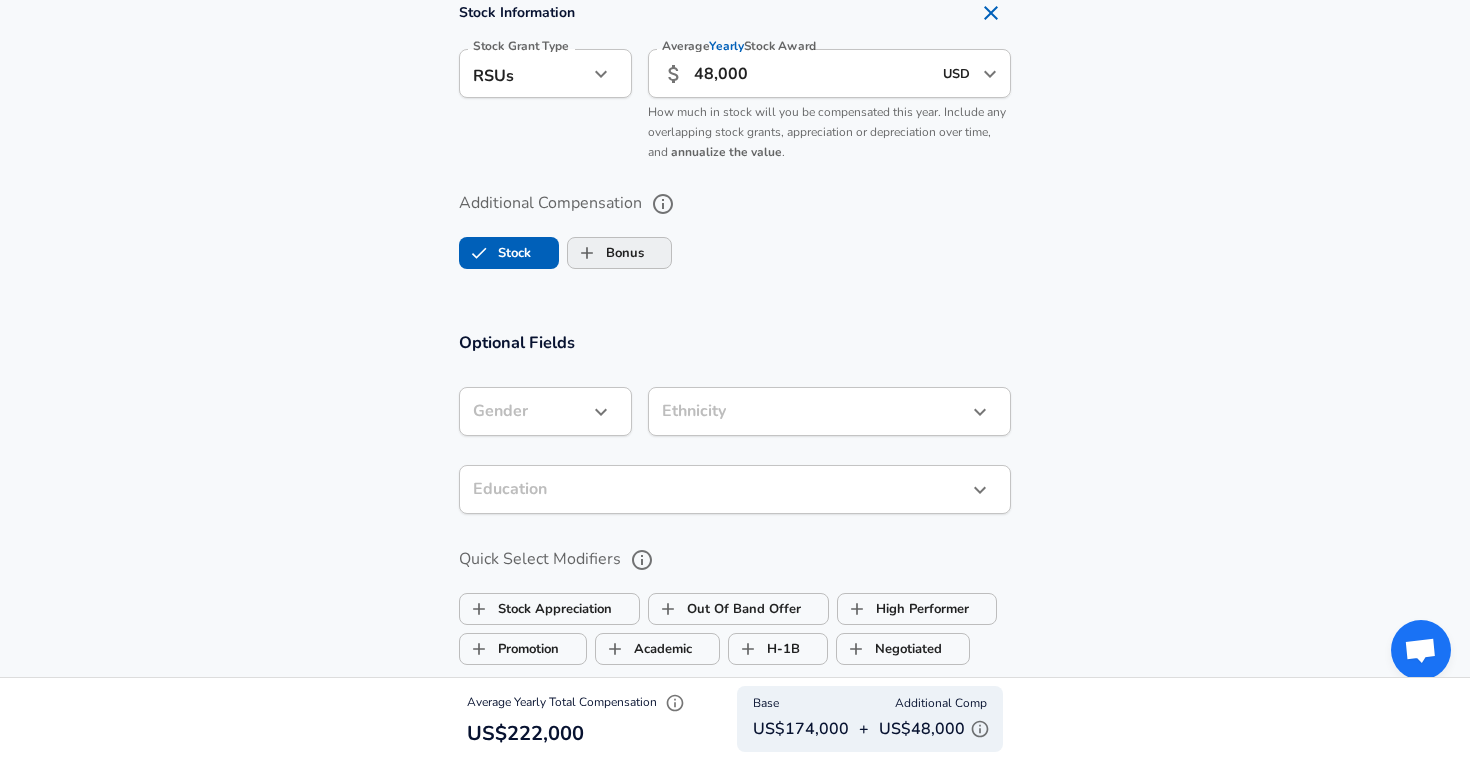 click on "Bonus" at bounding box center [606, 253] 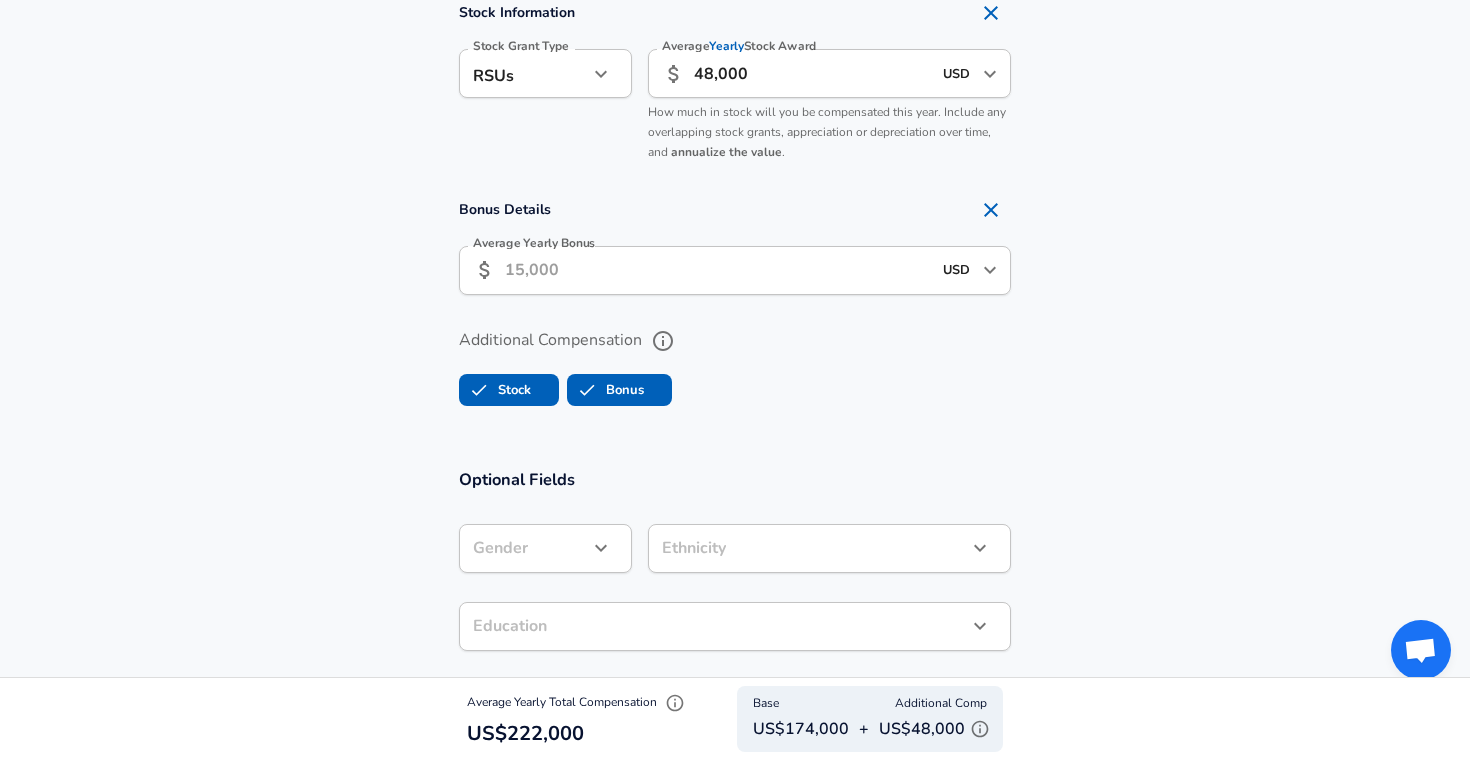 click on "Average Yearly Bonus" at bounding box center [718, 270] 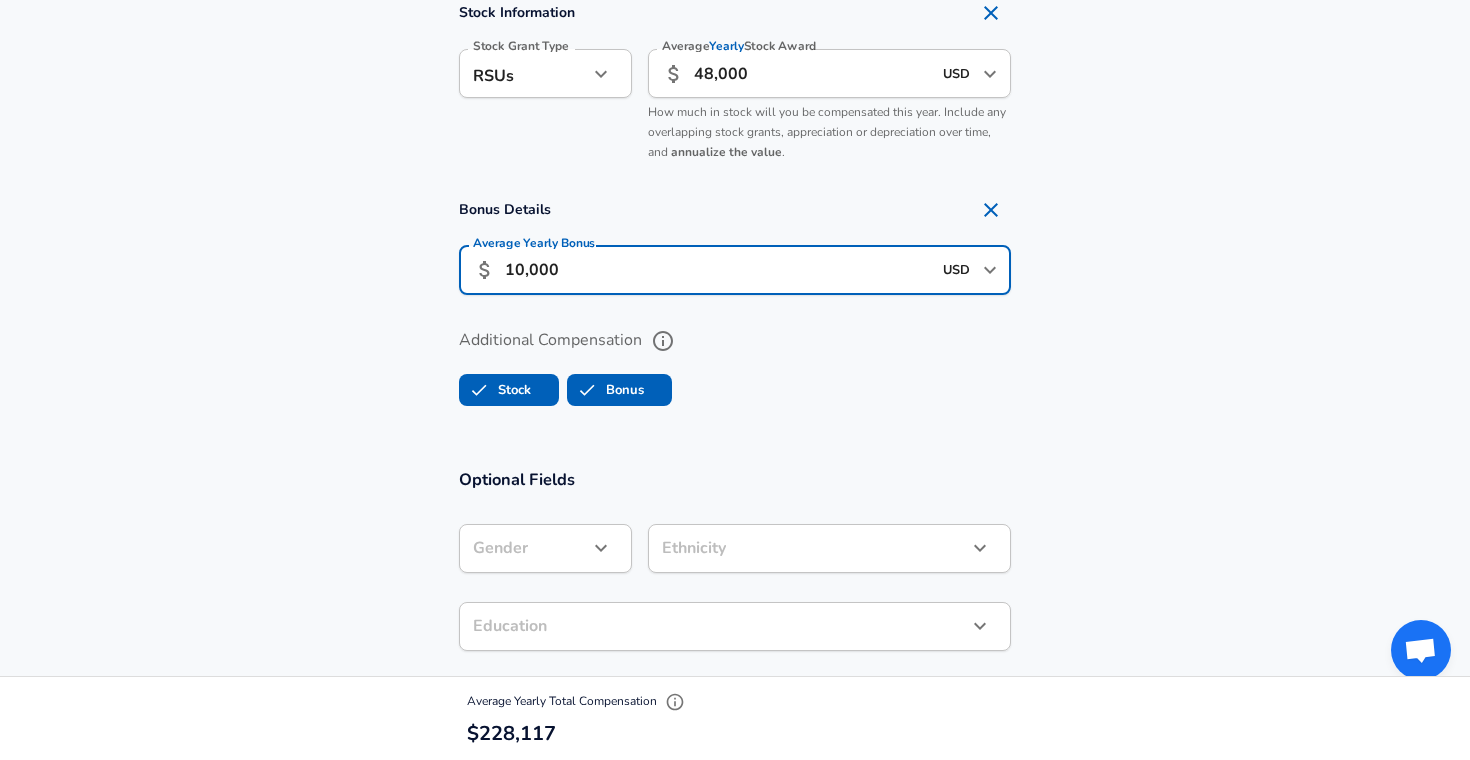 click on "Additional Compensation   Stock Bonus" at bounding box center [735, 369] 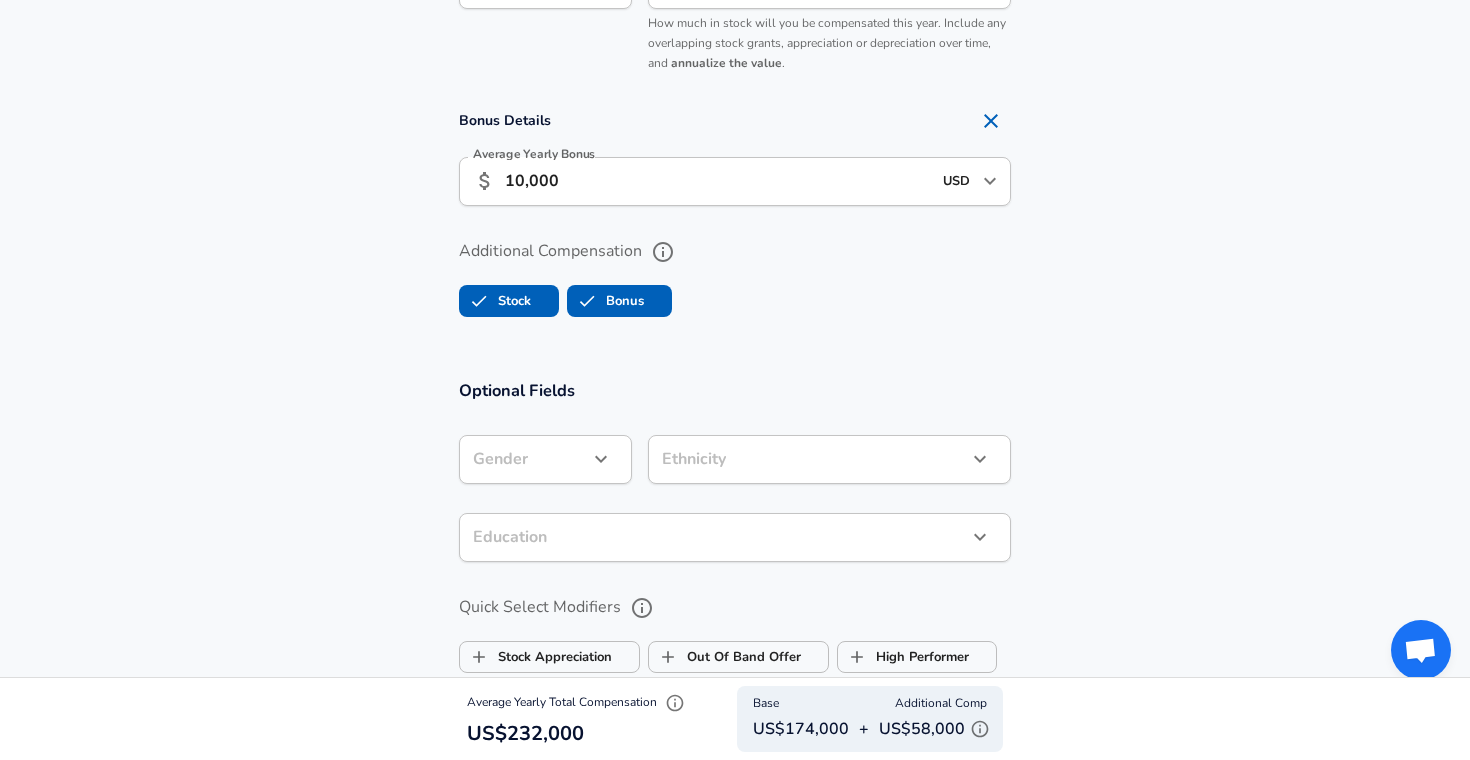 scroll, scrollTop: 1545, scrollLeft: 0, axis: vertical 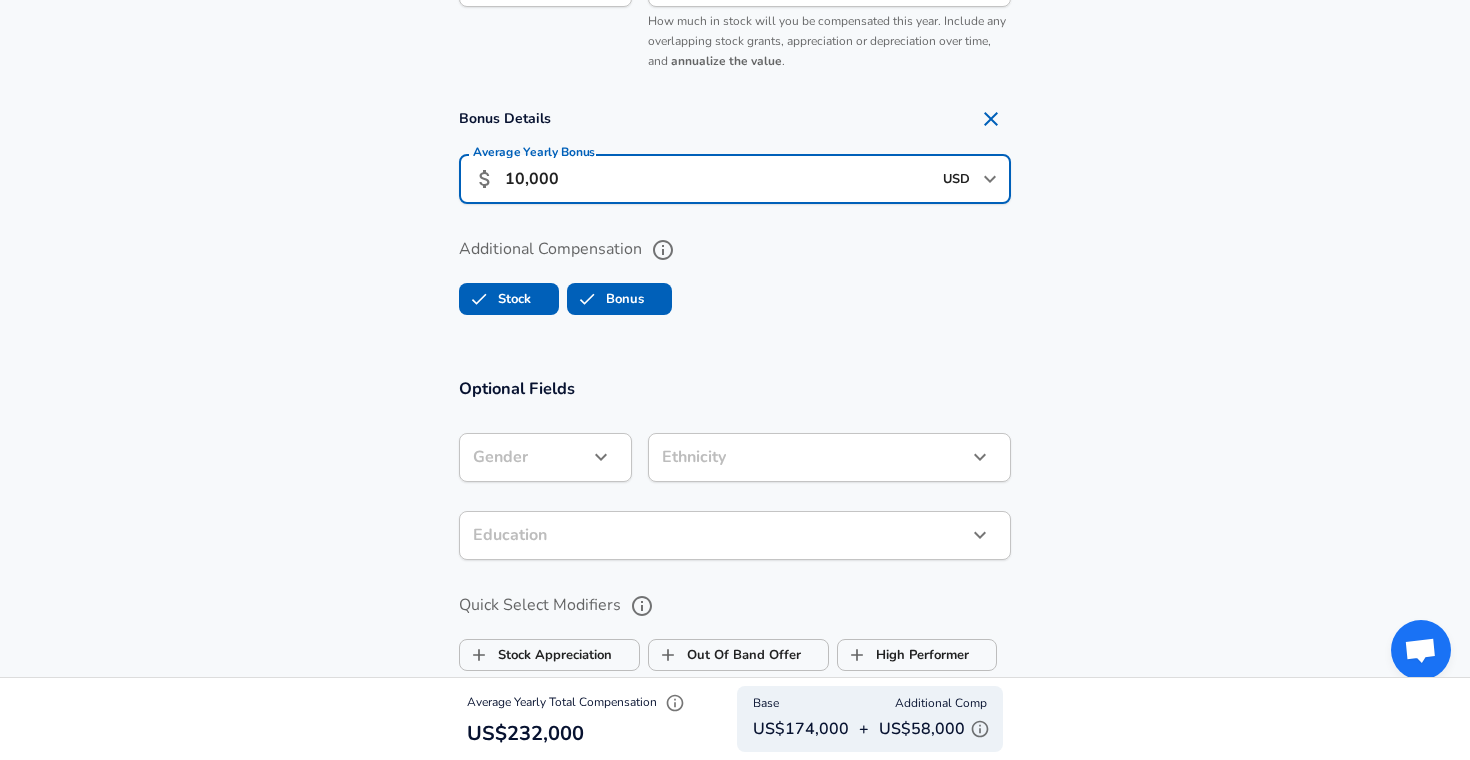 click on "10,000" at bounding box center (718, 179) 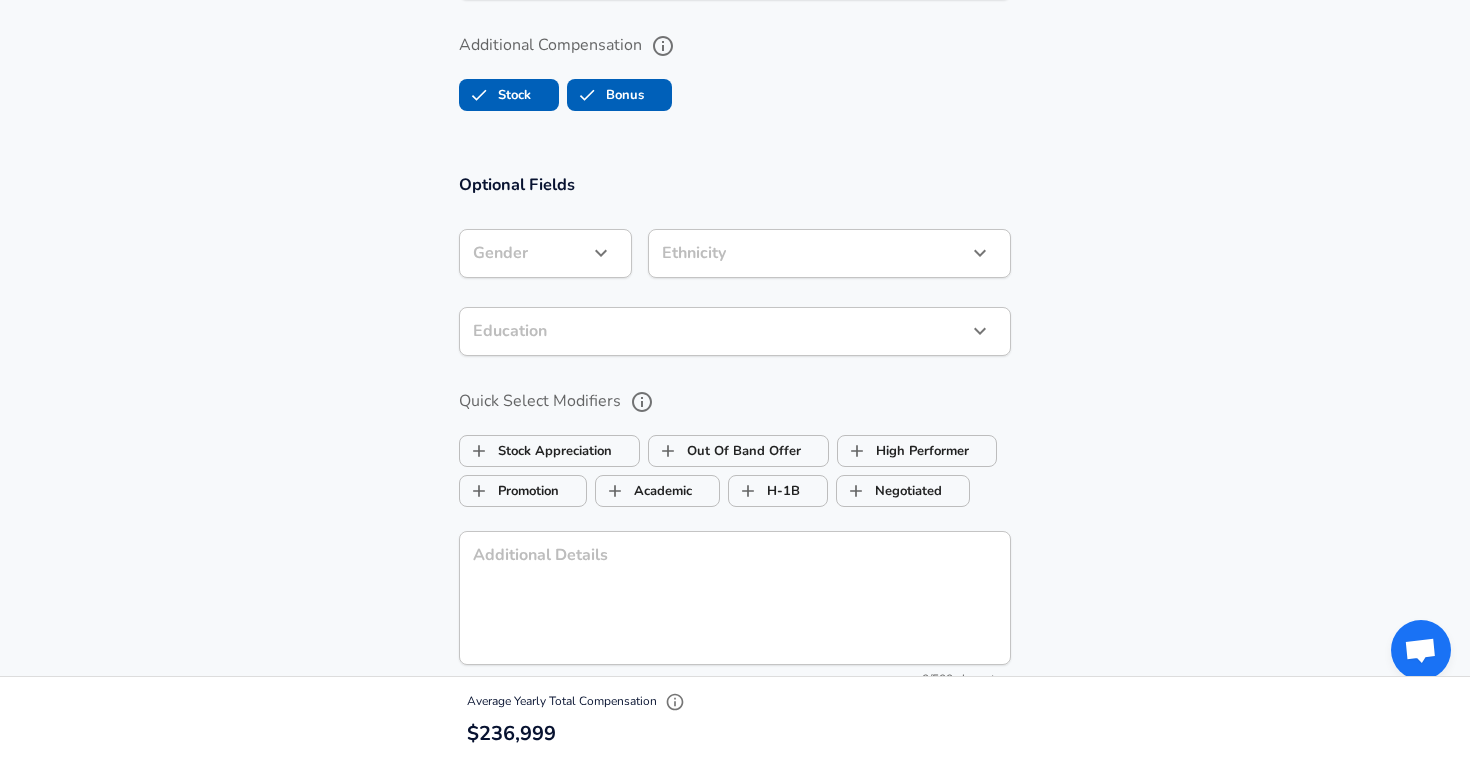 scroll, scrollTop: 1753, scrollLeft: 0, axis: vertical 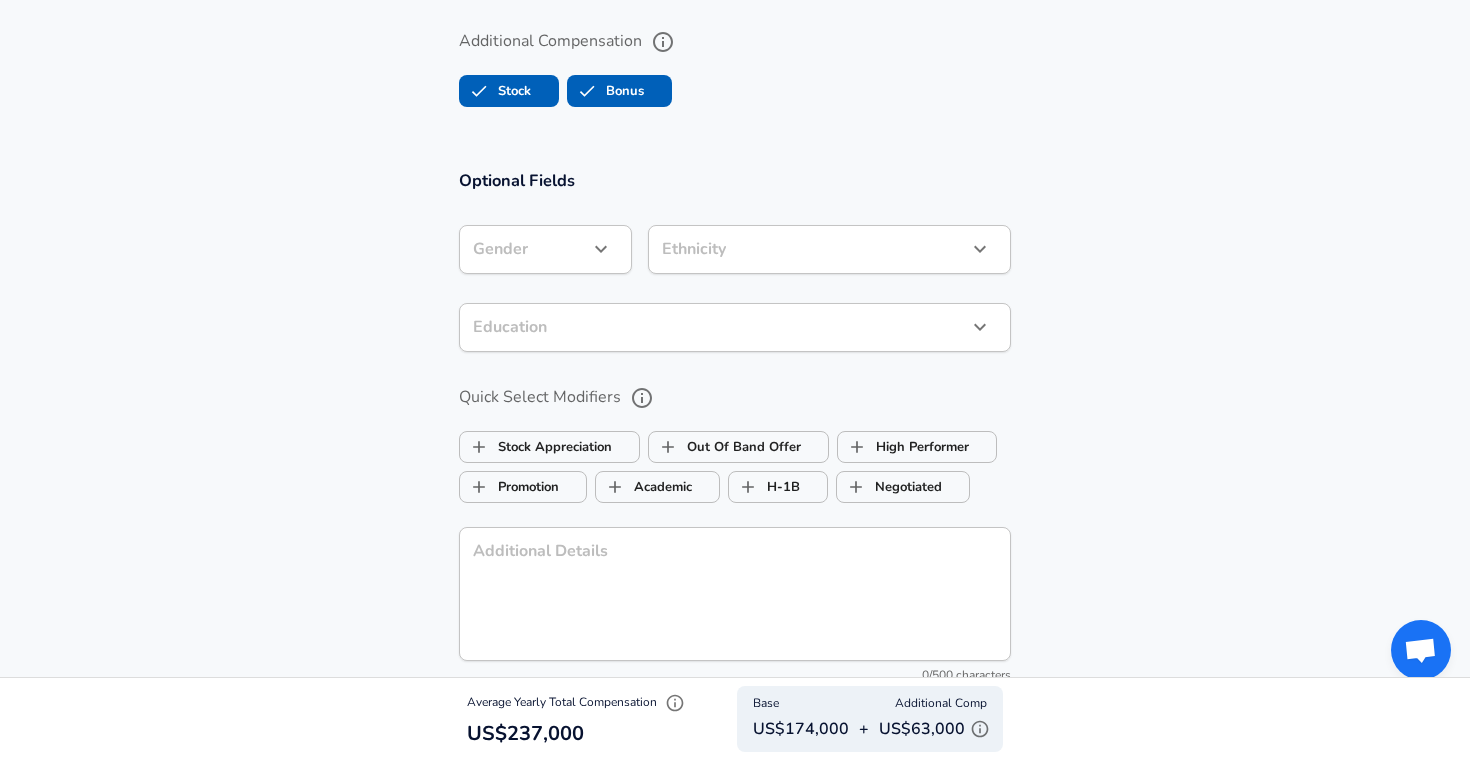 type on "15,000" 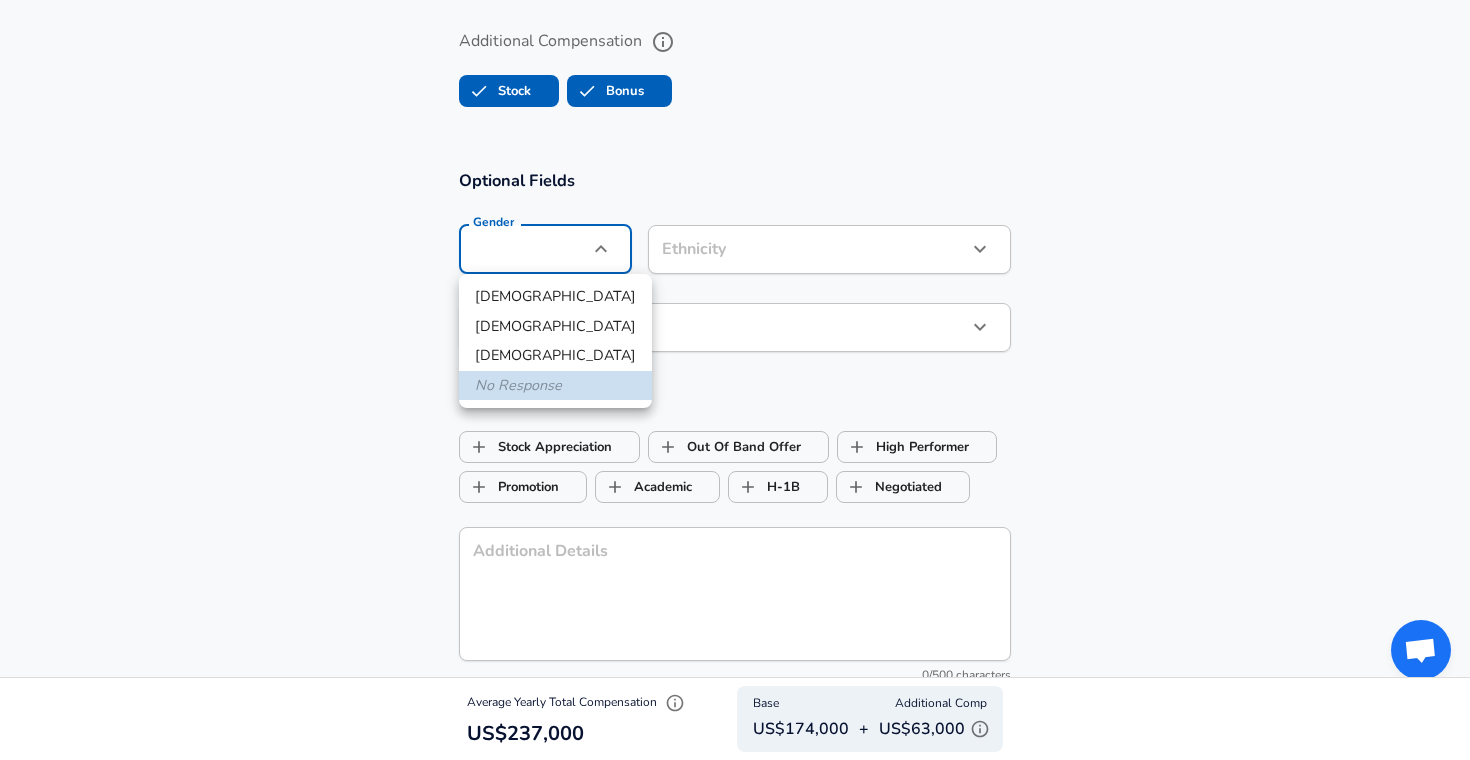 click on "Restart Add Your Salary Upload your offer letter   to verify your submission Enhance Privacy and Anonymity No Automatically hides specific fields until there are enough submissions to safely display the full details.   More Details Based on your submission and the data points that we have already collected, we will automatically hide and anonymize specific fields if there aren't enough data points to remain sufficiently anonymous. Company & Title Information   Enter the company you received your offer from Company Oracle Company   Select the title that closest resembles your official title. This should be similar to the title that was present on your offer letter. Title Software Engineer Title Job Family Software Engineer Job Family   Select a Specialization that best fits your role. If you can't find one, select 'Other' to enter a custom specialization Select Specialization API Development (Back-End) API Development (Back-End) Select Specialization   Level IC-3 / Senior MTS Level Work Experience and Location" at bounding box center (735, -1373) 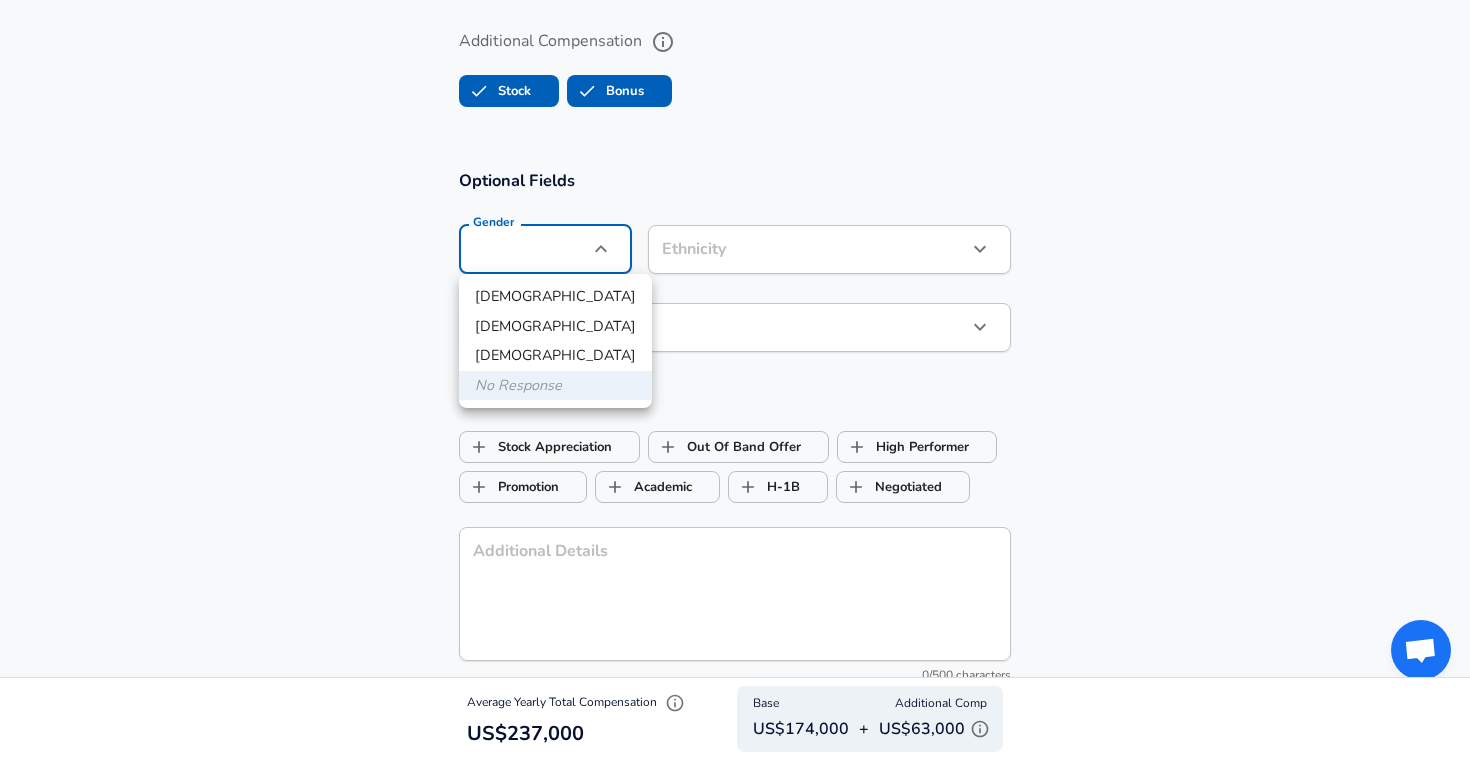 click at bounding box center [735, 380] 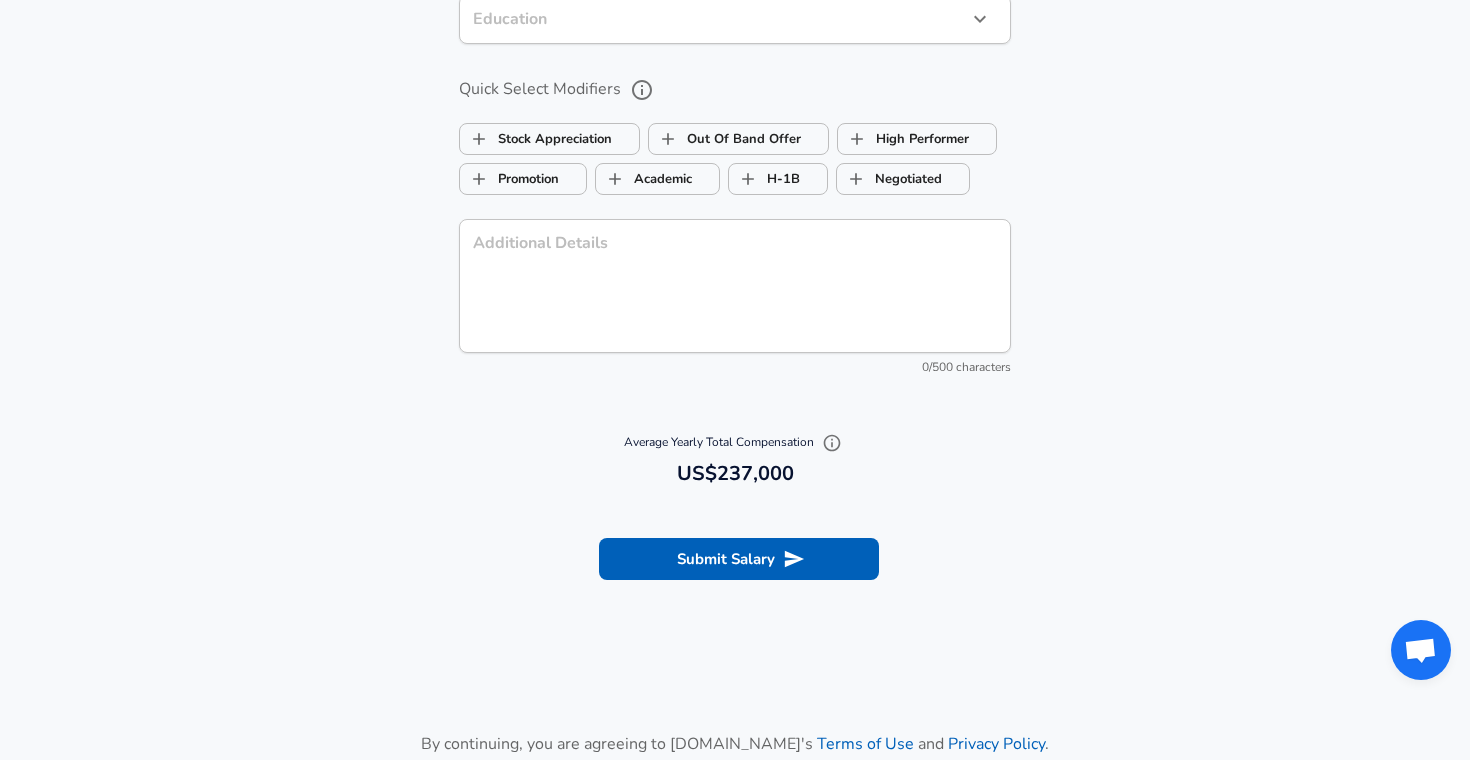 scroll, scrollTop: 2062, scrollLeft: 0, axis: vertical 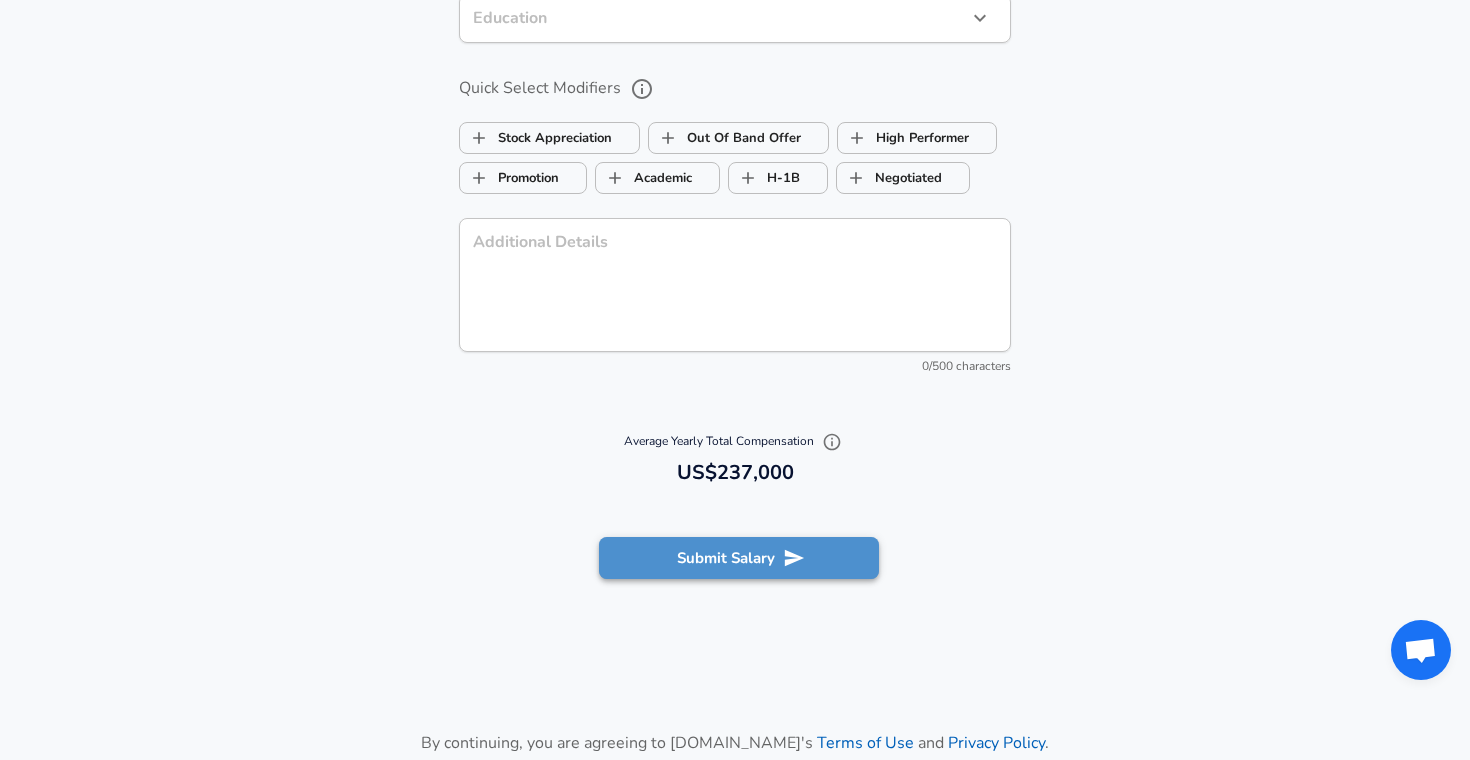 click on "Submit Salary" at bounding box center (739, 558) 